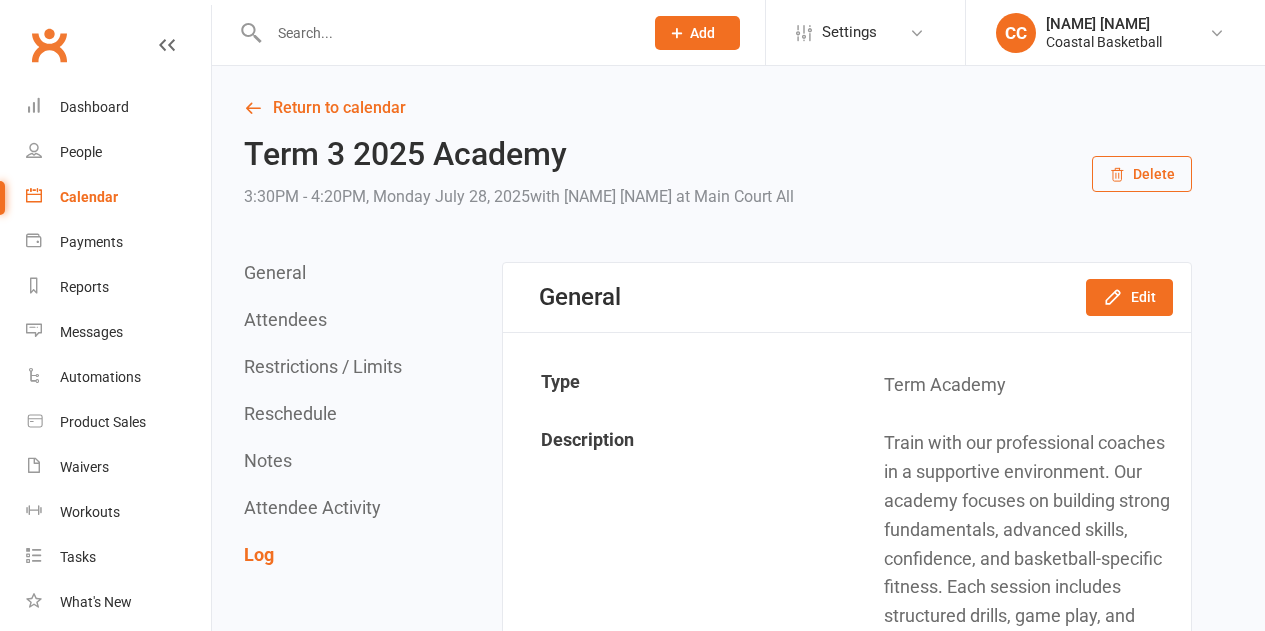 scroll, scrollTop: 3400, scrollLeft: 0, axis: vertical 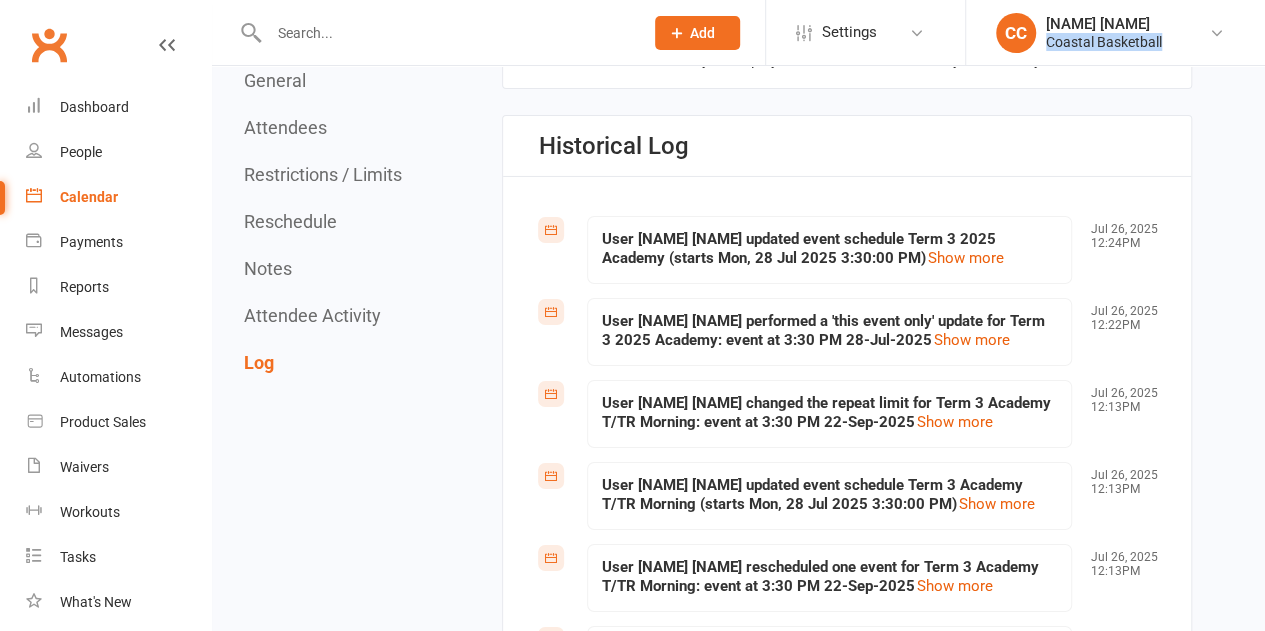 click on "CC [NAME] [NAME] Coastal Basketball My profile My subscription Help Terms & conditions Privacy policy Remove mask Sign out" at bounding box center [1115, 32] 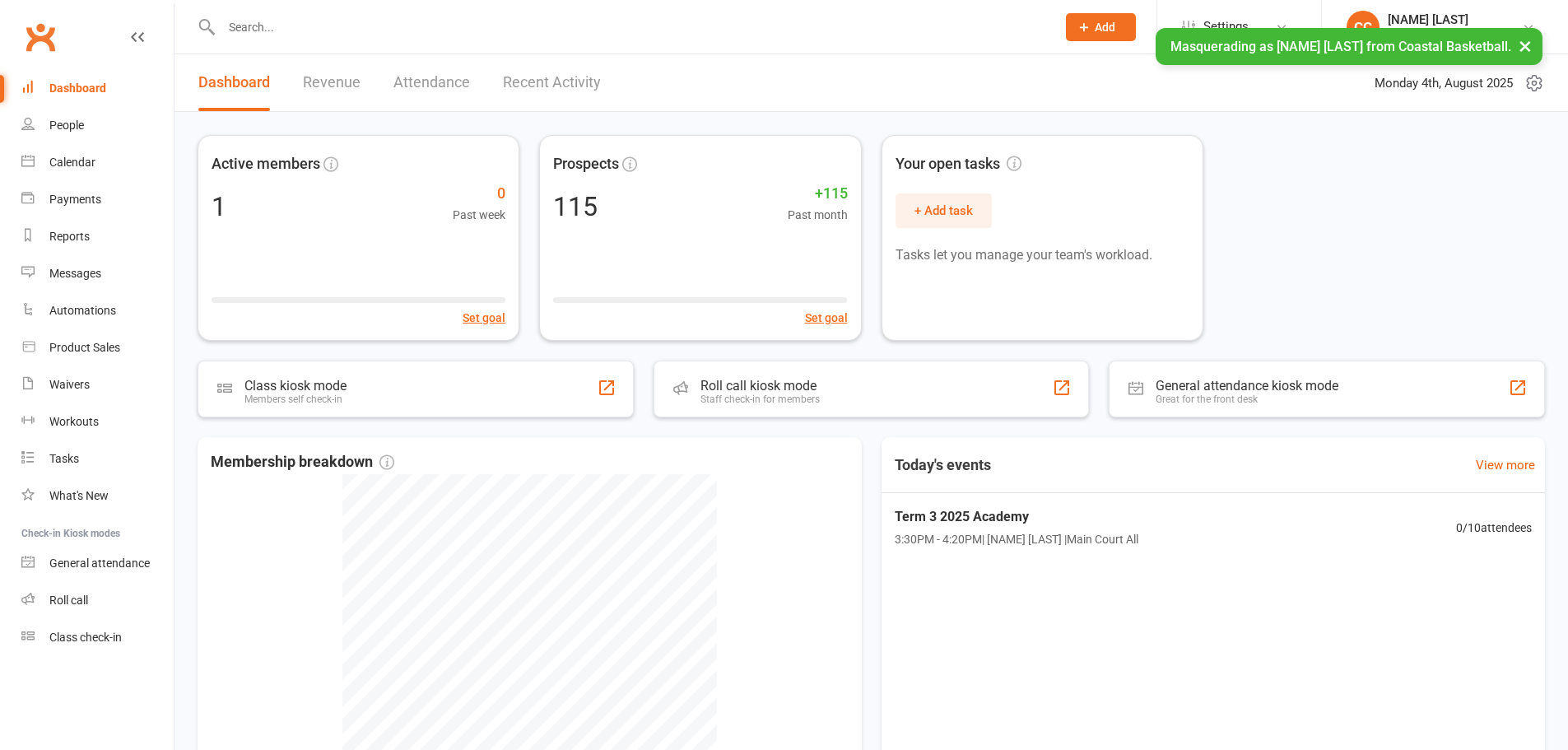 scroll, scrollTop: 0, scrollLeft: 0, axis: both 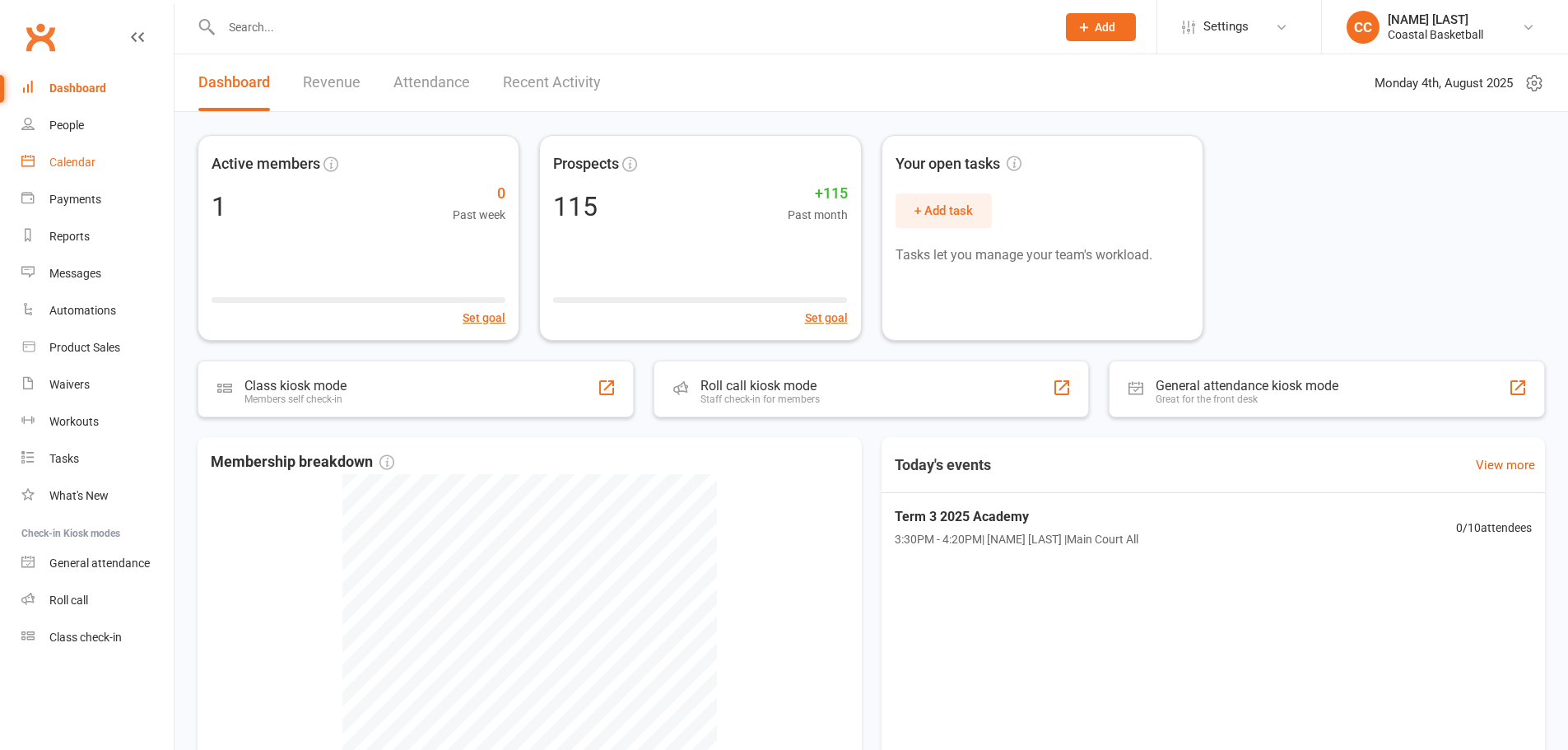 click on "Calendar" at bounding box center (97, 162) 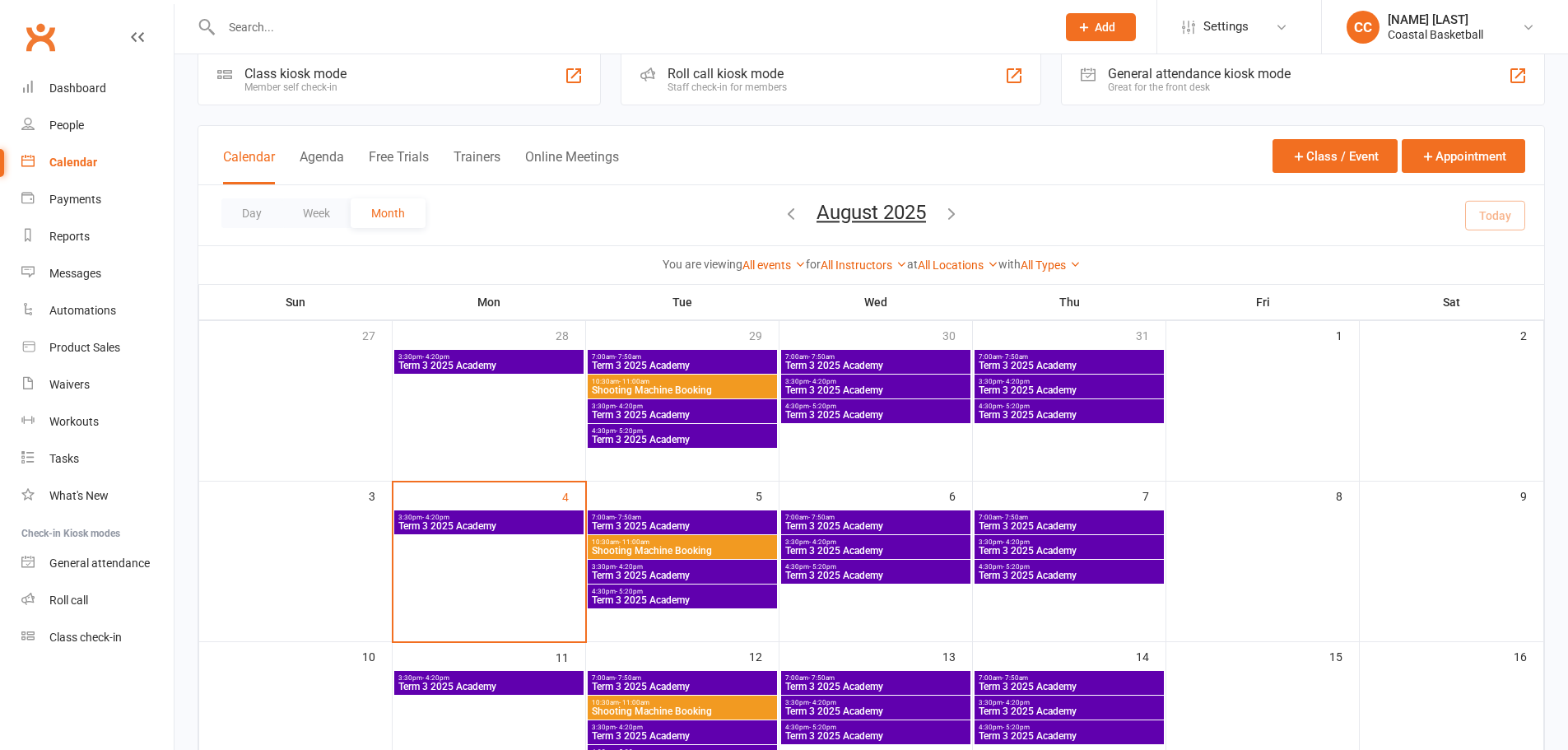 scroll, scrollTop: 0, scrollLeft: 0, axis: both 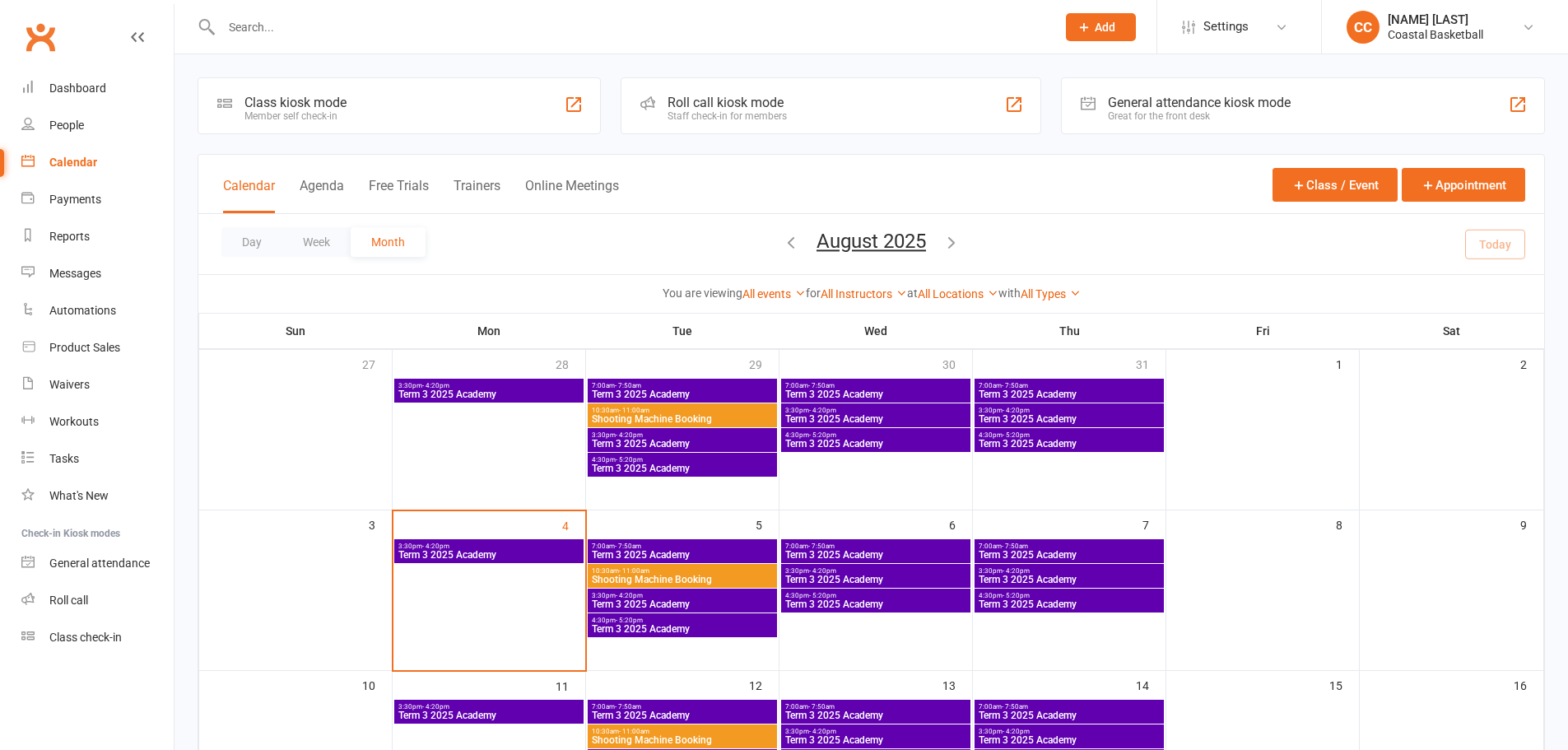 click at bounding box center (791, 242) 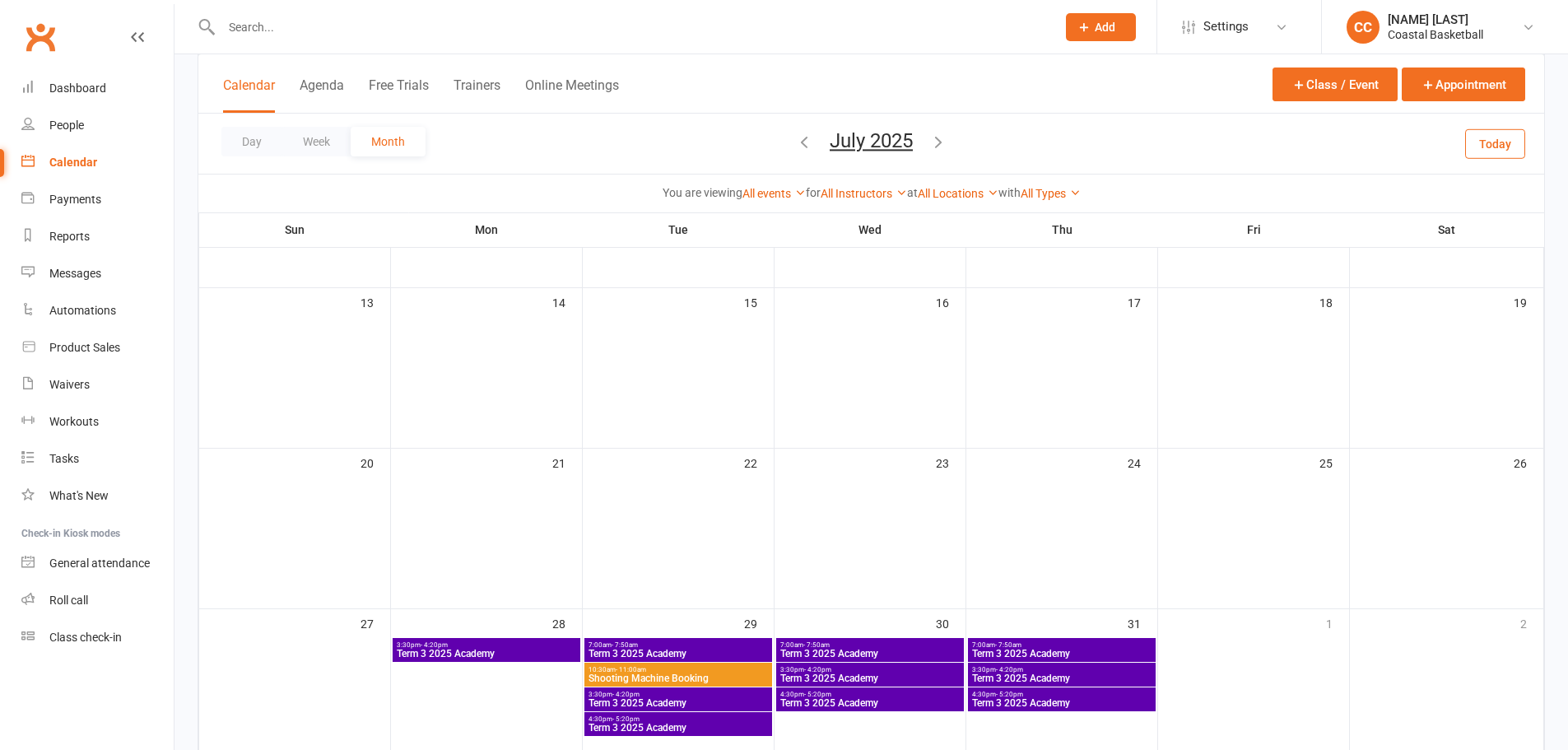 scroll, scrollTop: 412, scrollLeft: 0, axis: vertical 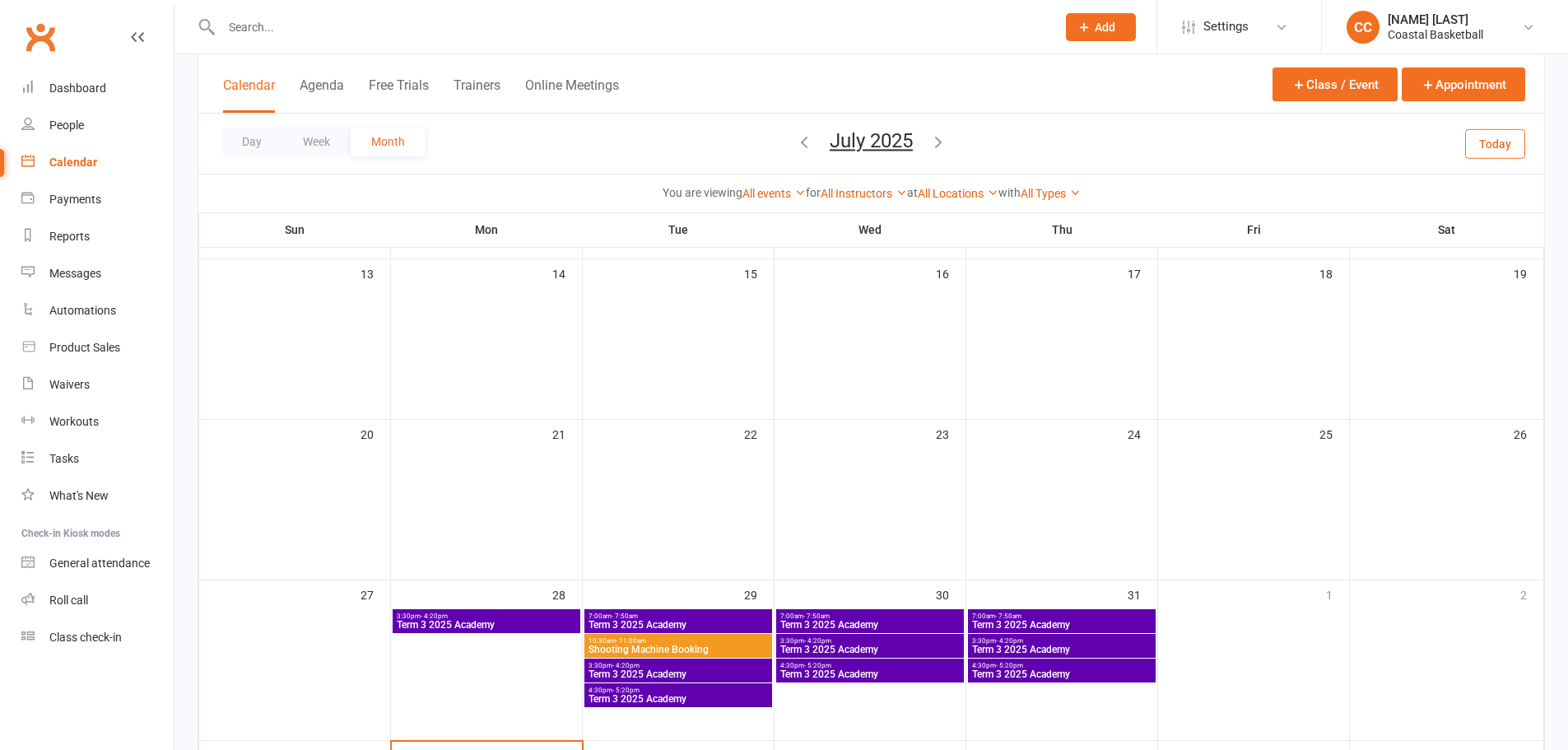 click at bounding box center [938, 142] 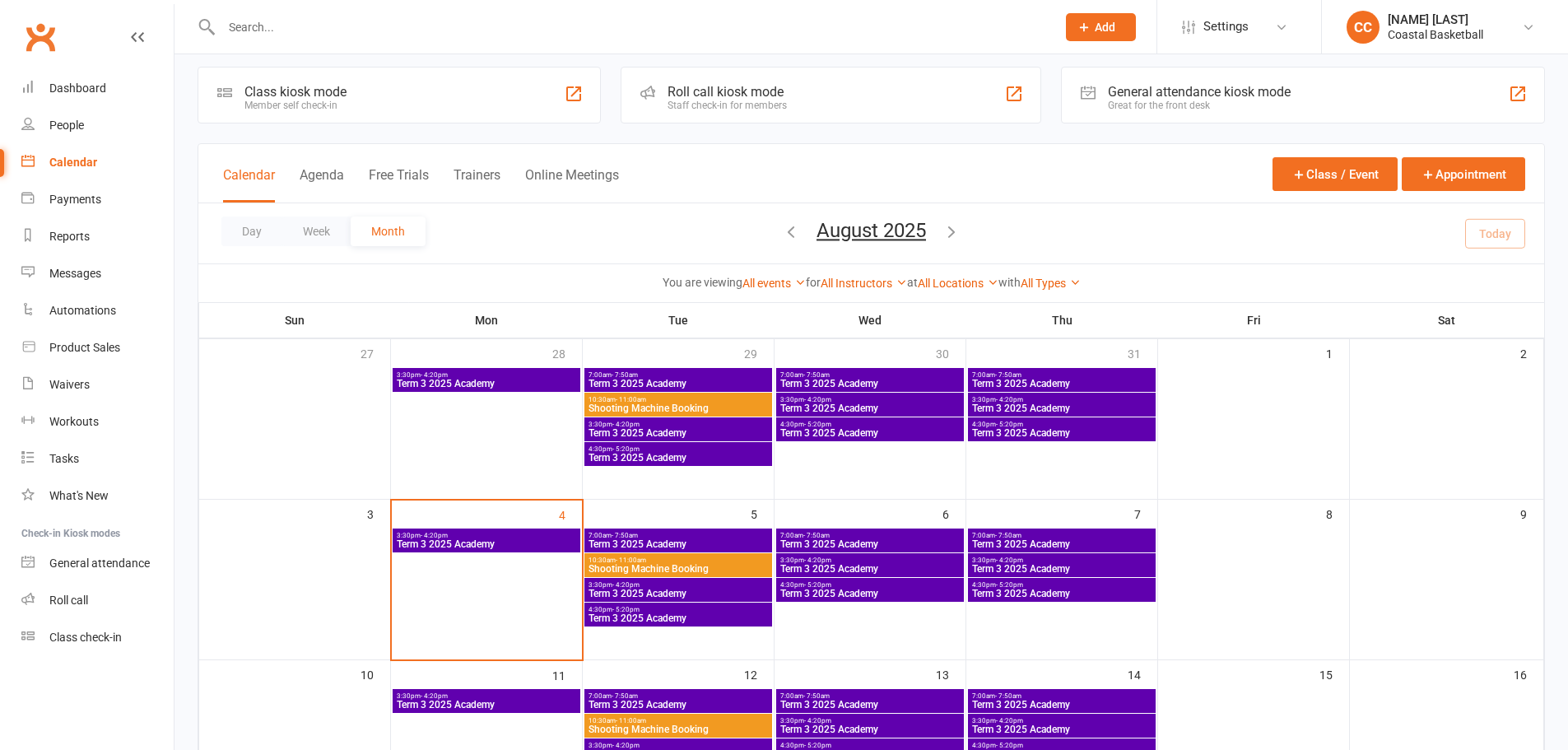 scroll, scrollTop: 0, scrollLeft: 0, axis: both 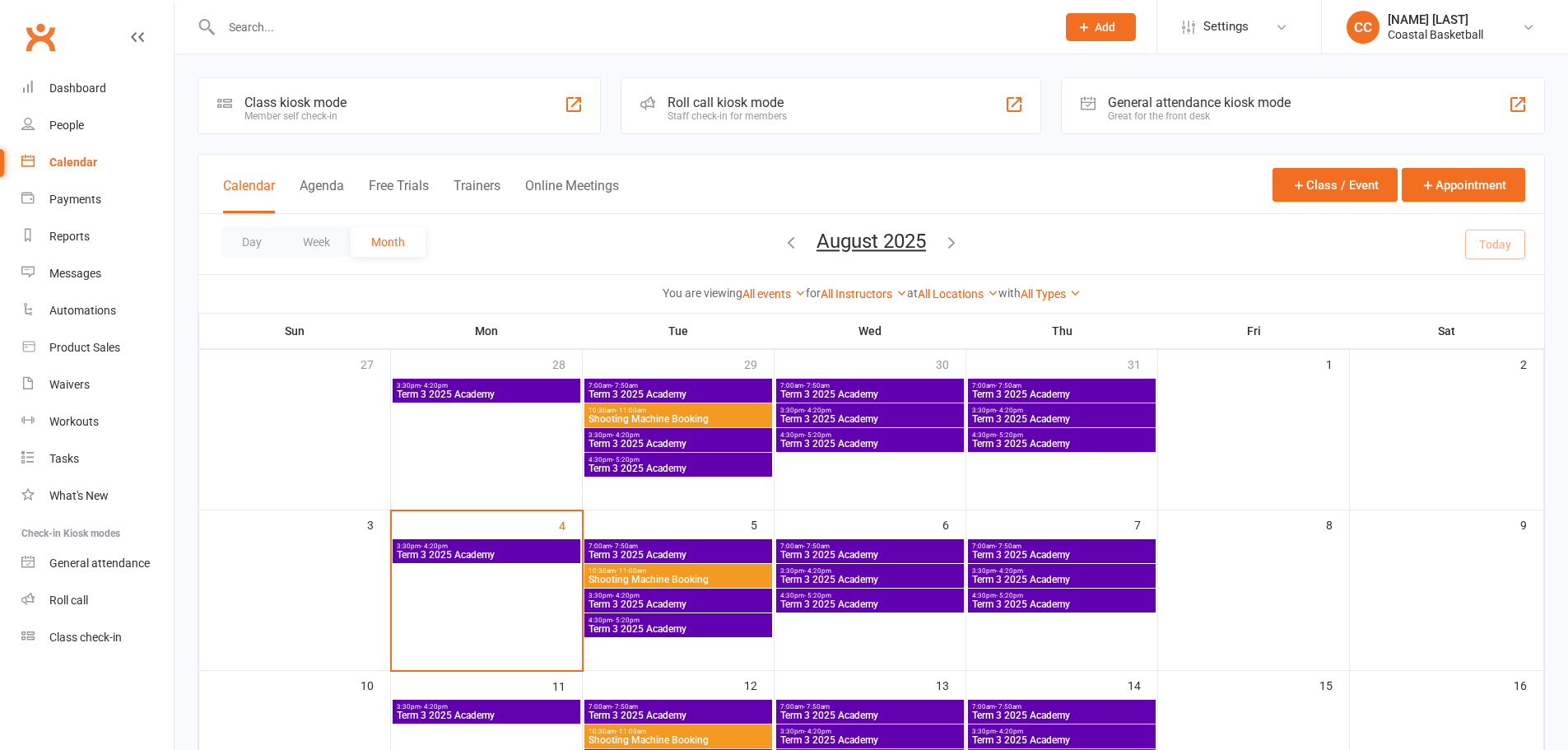 click on "28" at bounding box center [486, 414] 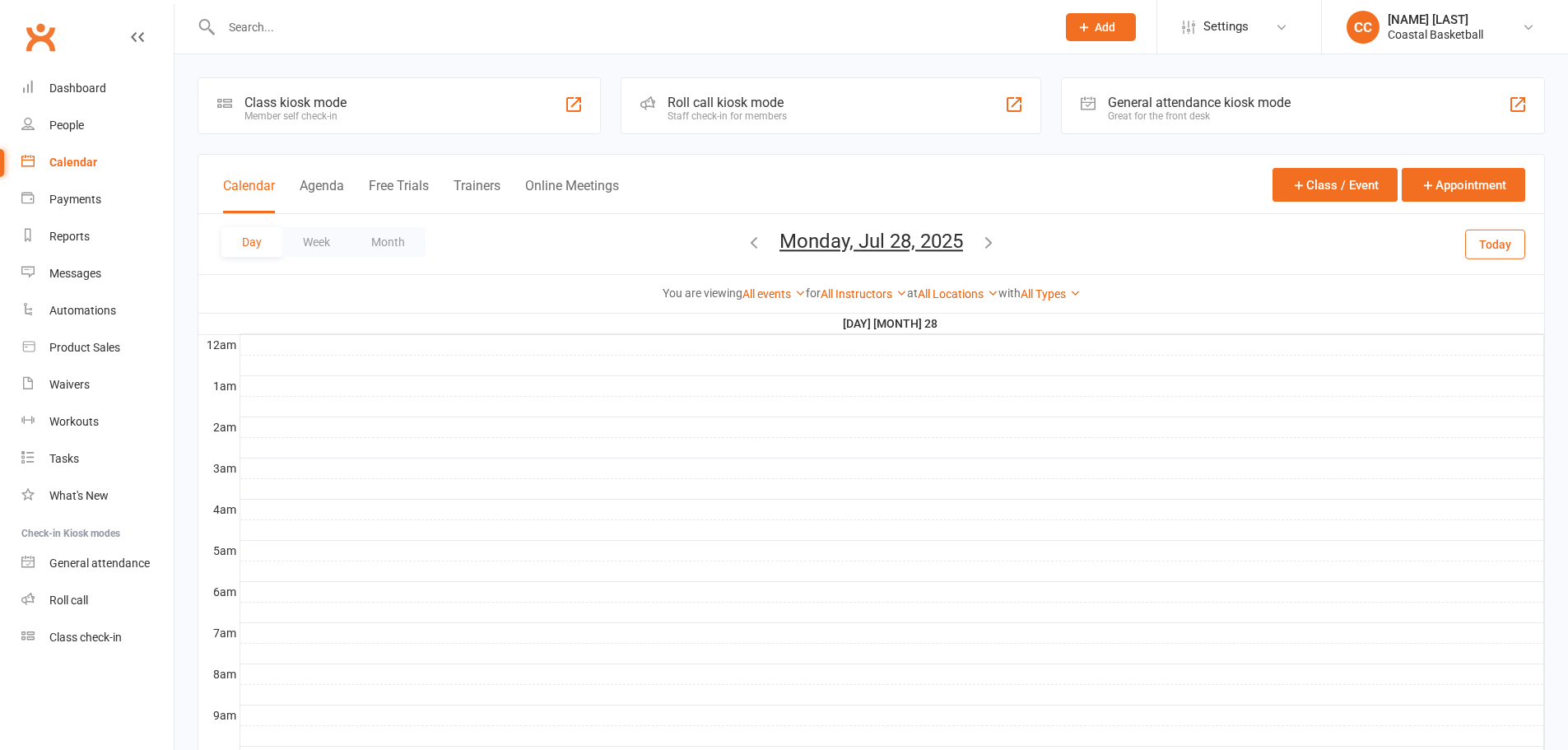 scroll, scrollTop: 0, scrollLeft: 0, axis: both 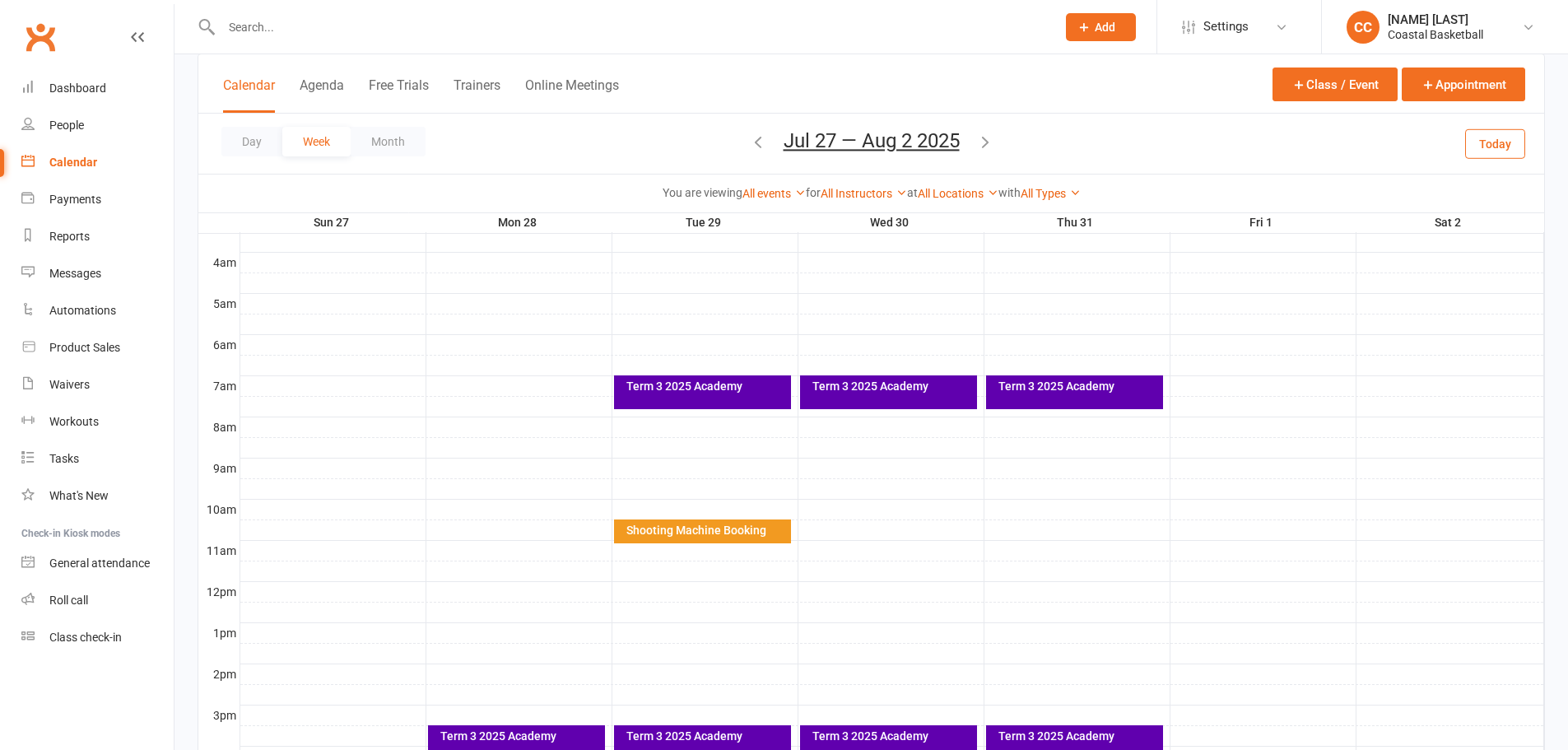 click on "Shooting Machine Booking" at bounding box center (706, 530) 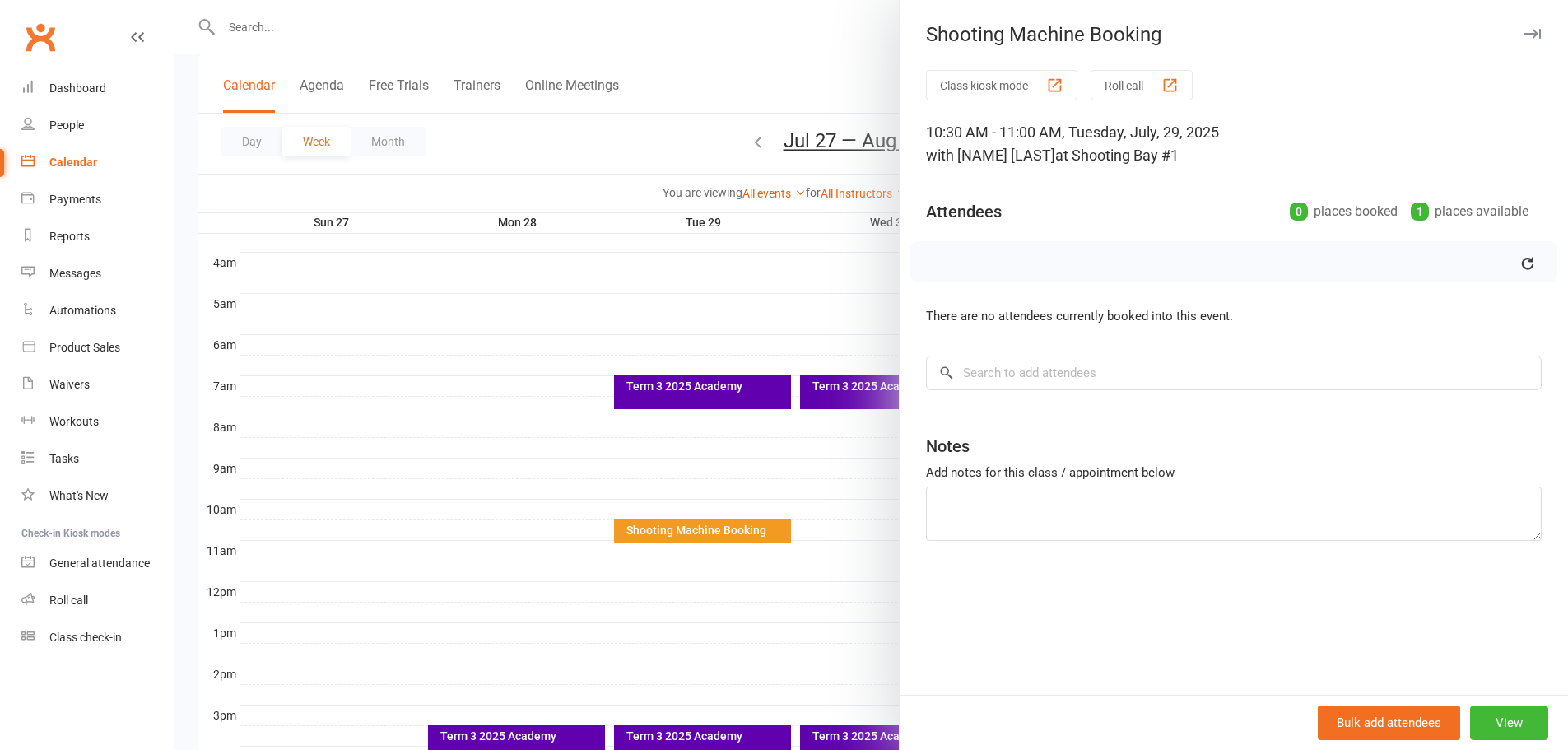 click at bounding box center [1532, 34] 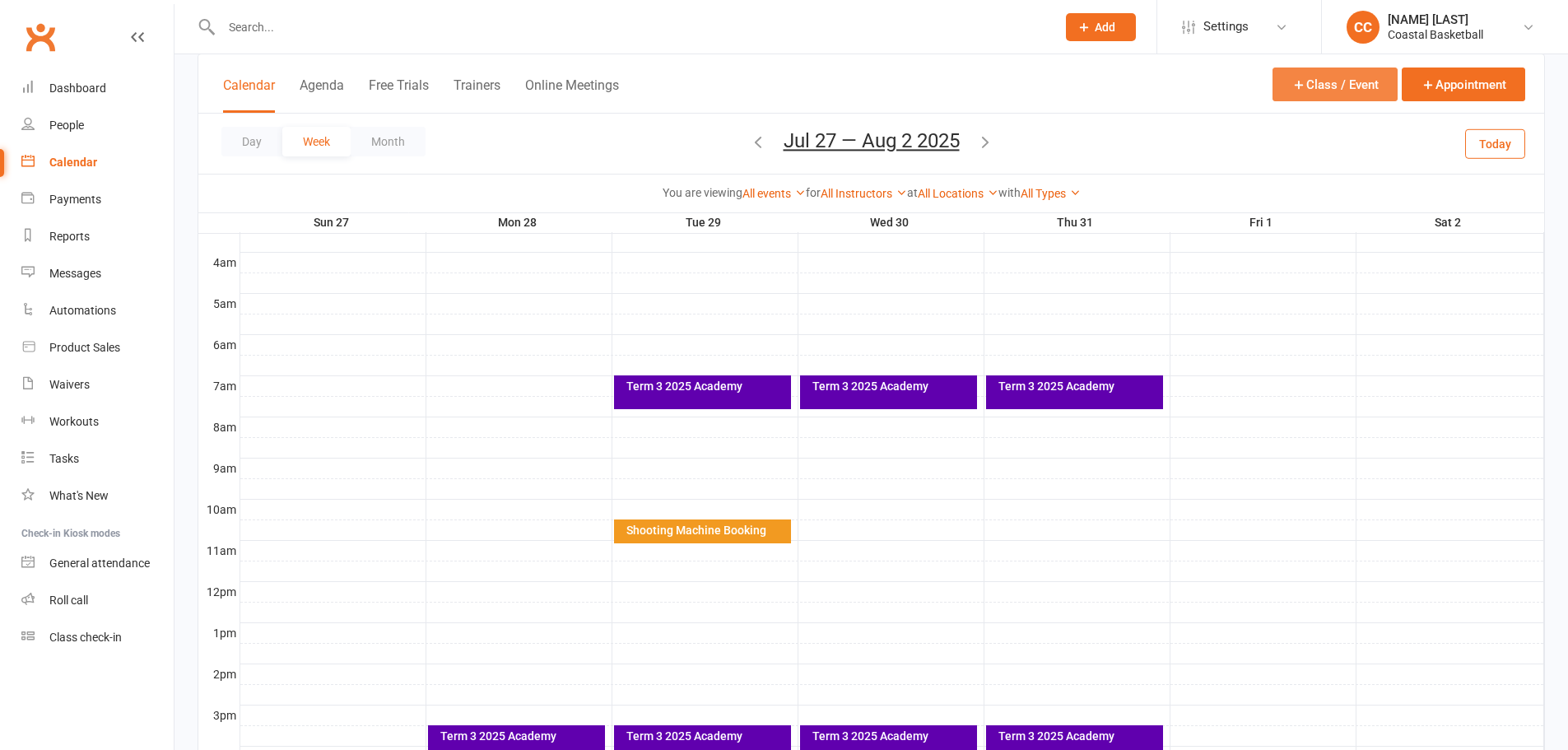 click on "Class / Event" at bounding box center [1335, 84] 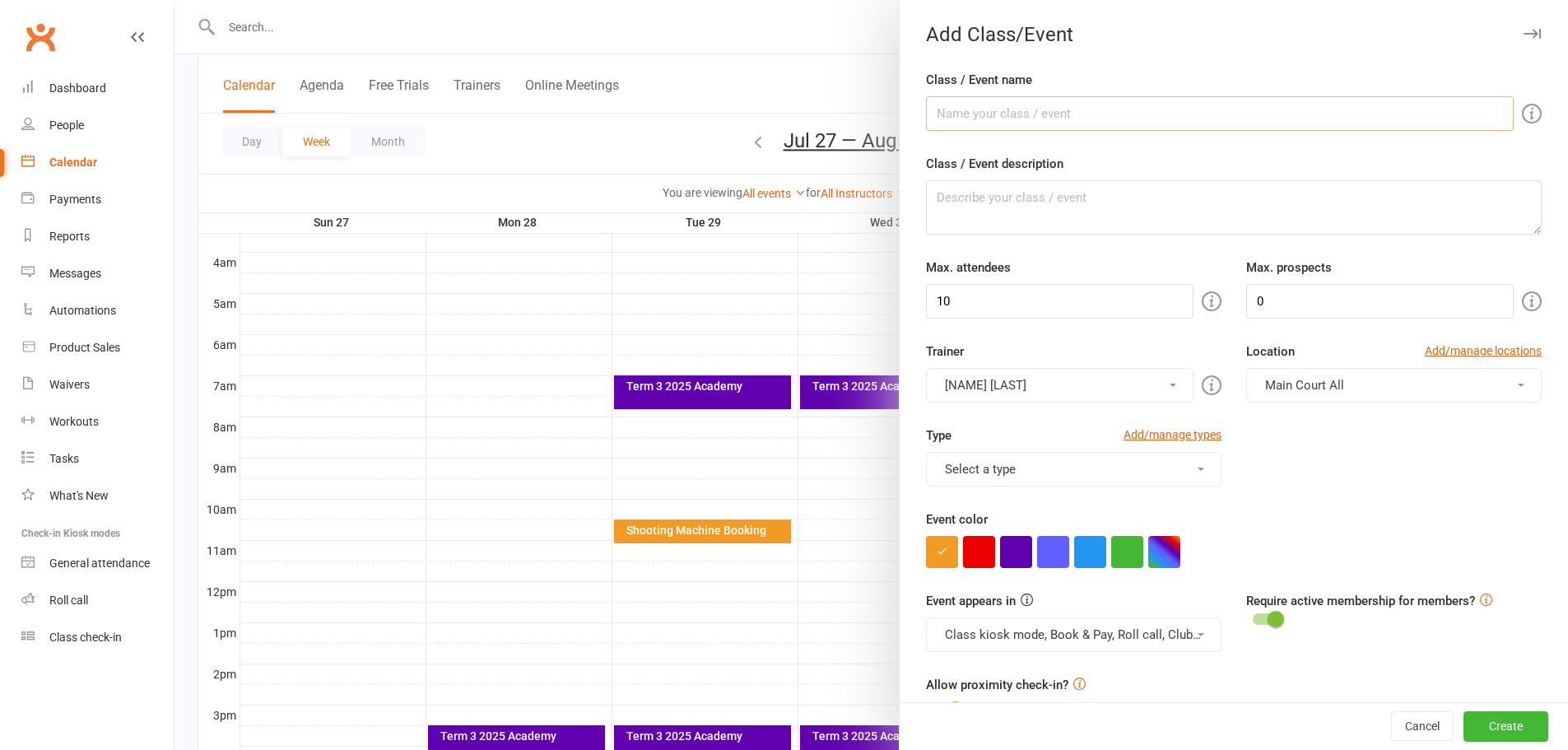 click on "Class / Event name" at bounding box center [1220, 114] 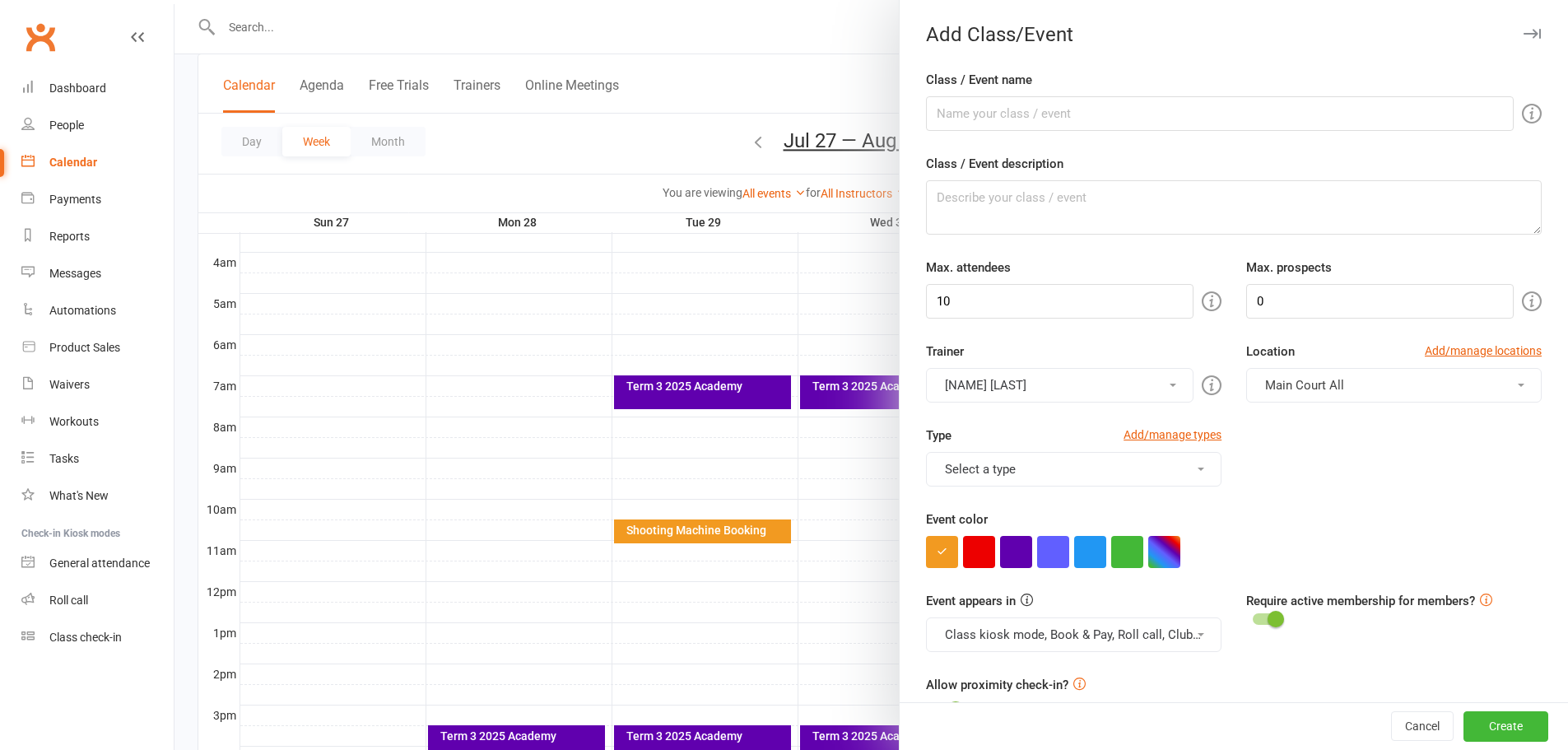 click at bounding box center [871, 375] 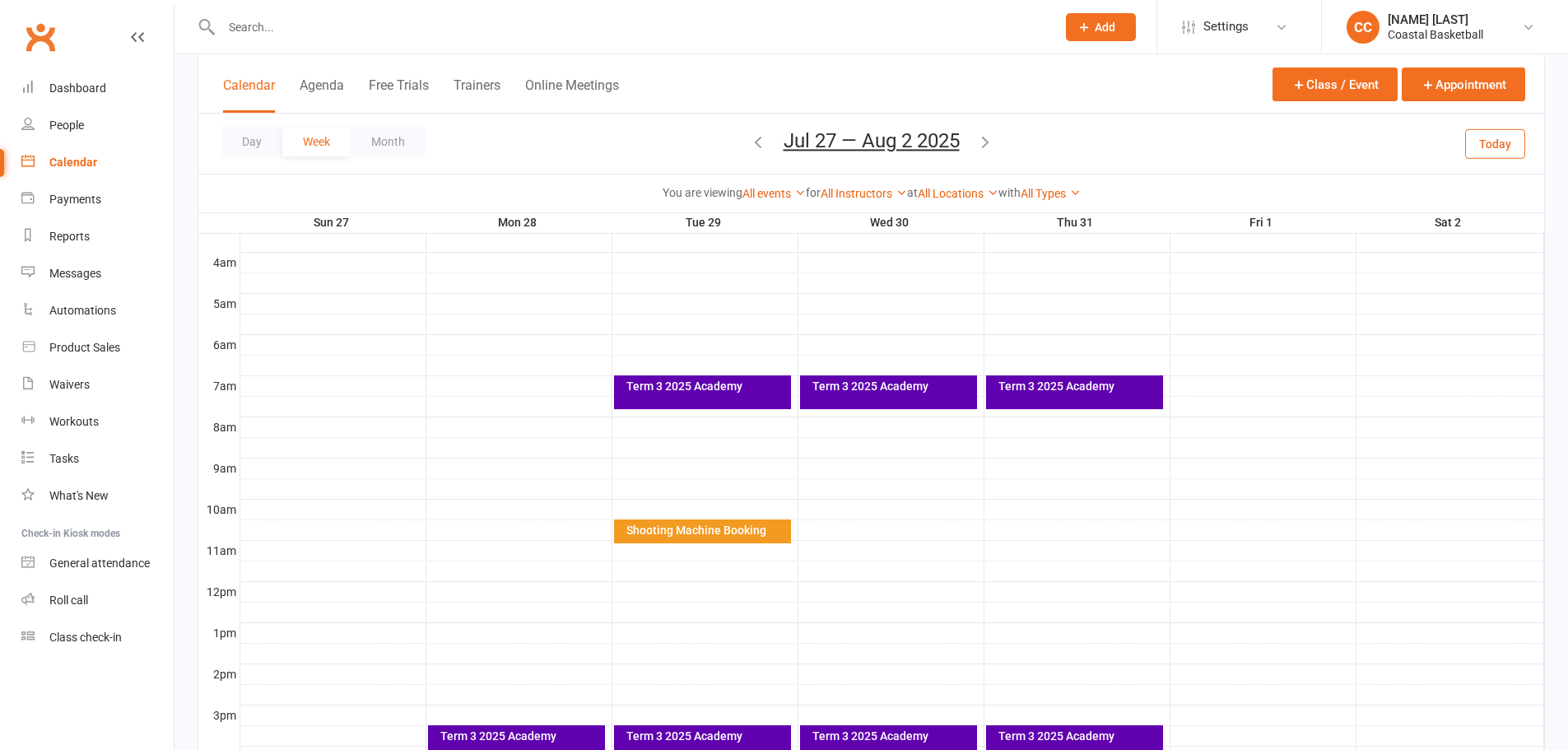 click on "CC Carl Catalano Coastal Basketball" at bounding box center (1445, 27) 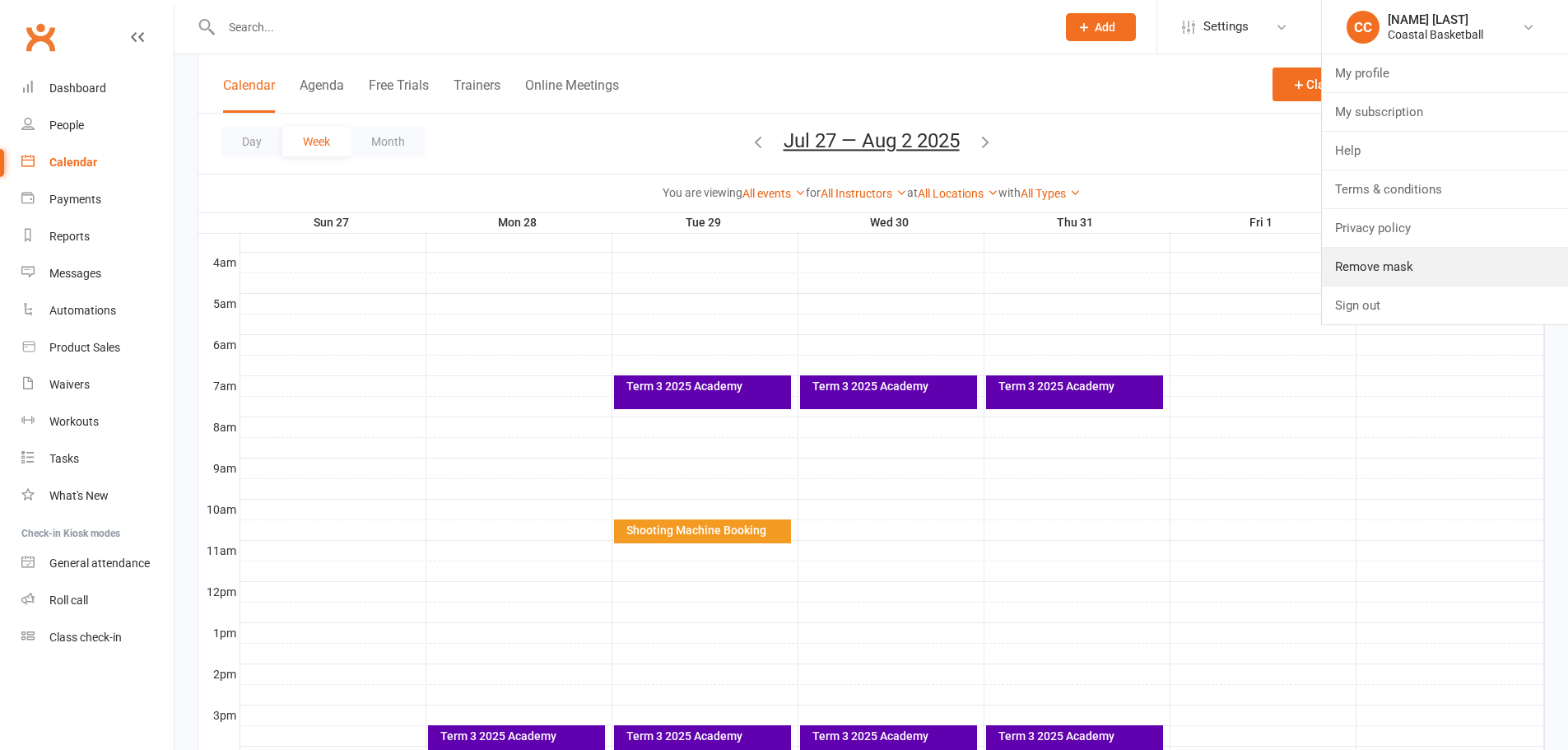 drag, startPoint x: 1377, startPoint y: 260, endPoint x: 1026, endPoint y: 263, distance: 351.01282 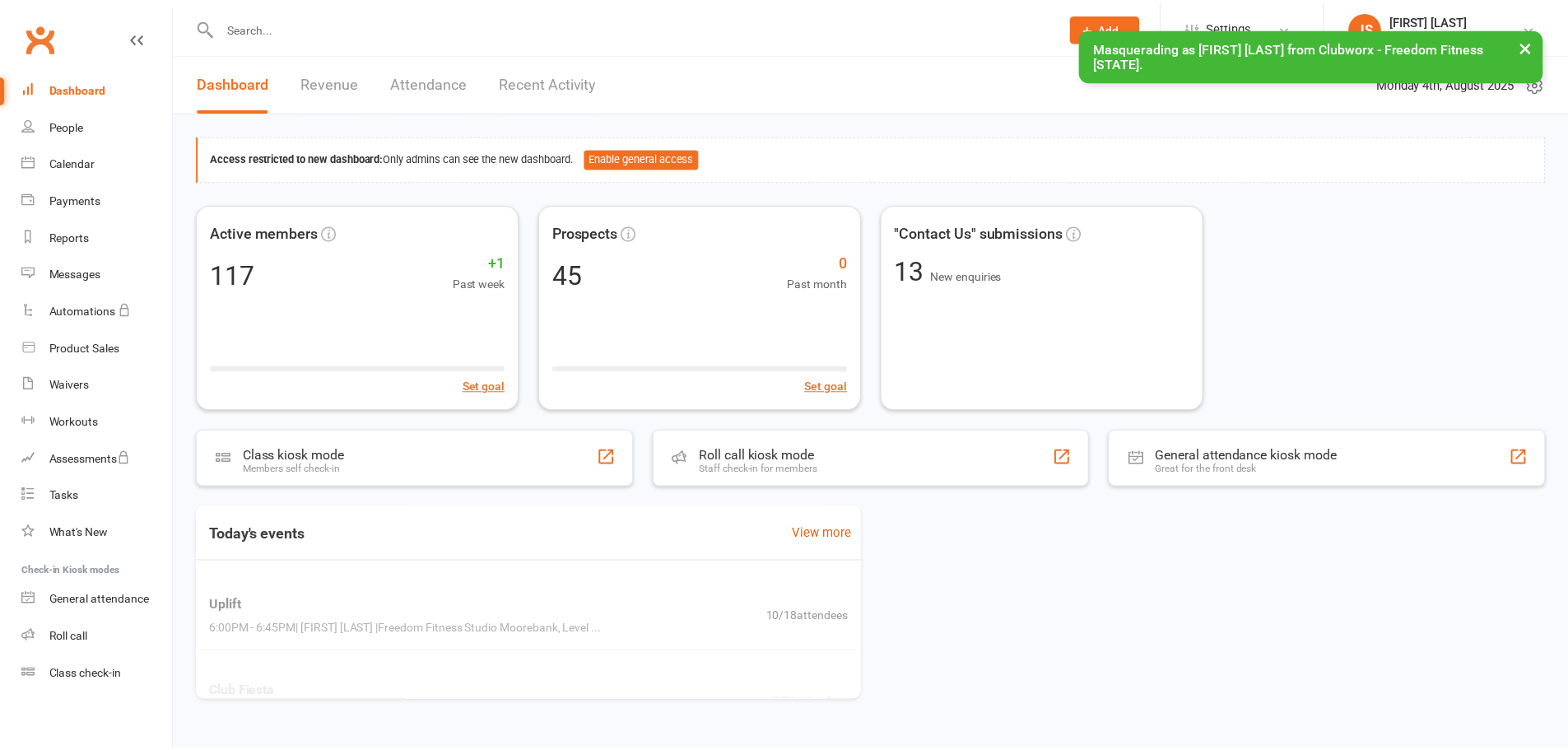 scroll, scrollTop: 0, scrollLeft: 0, axis: both 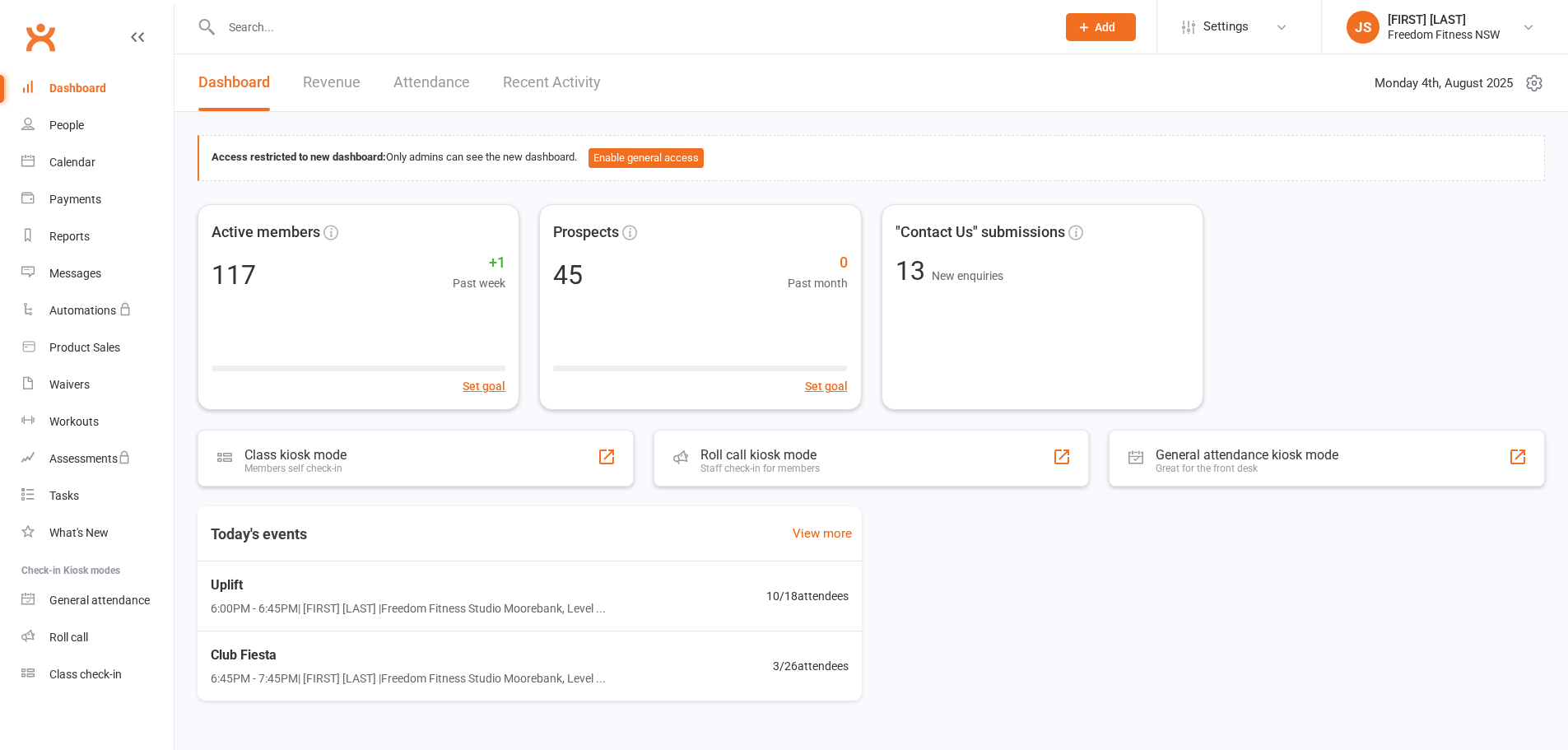 click on "Settings" at bounding box center (1226, 26) 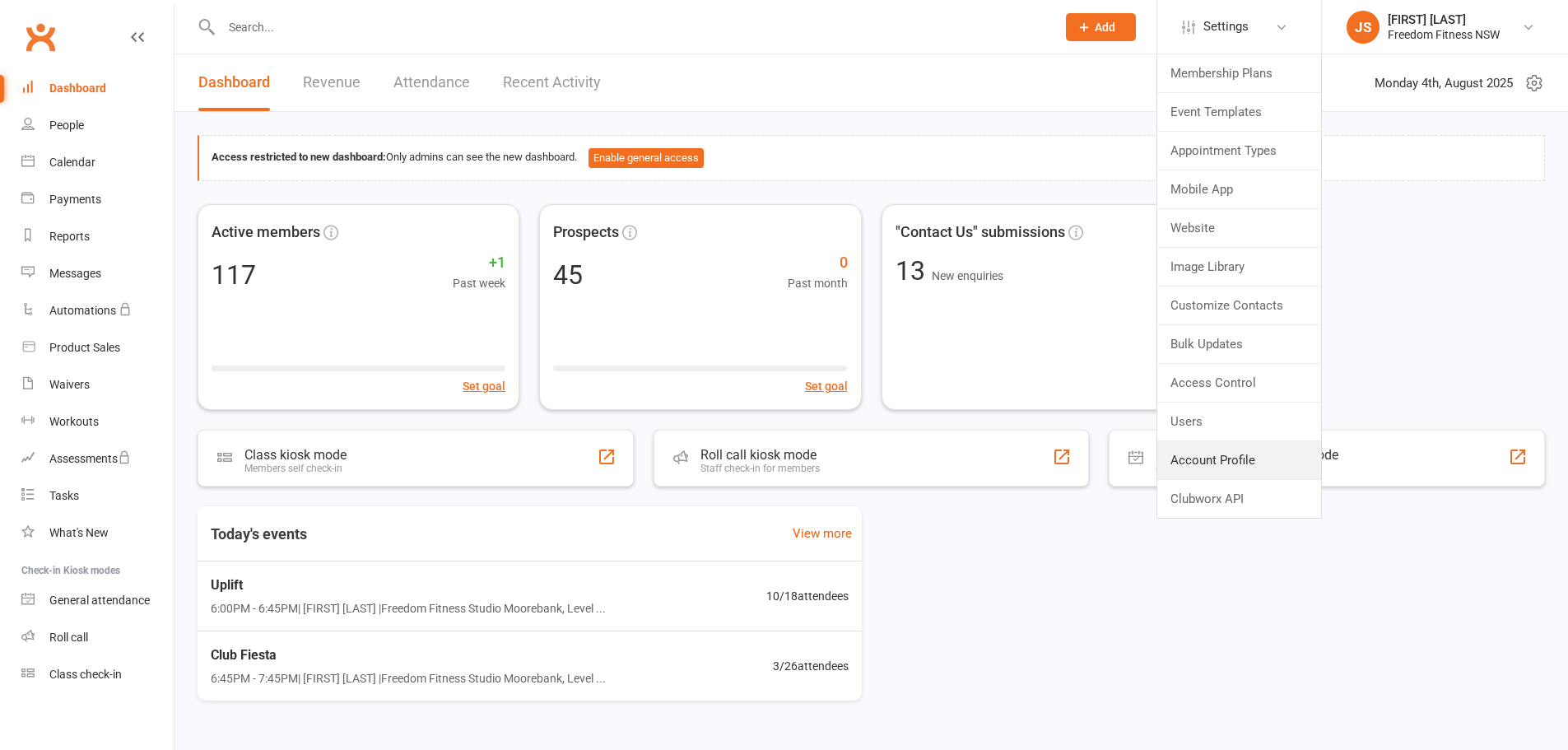 click on "Account Profile" at bounding box center (1239, 460) 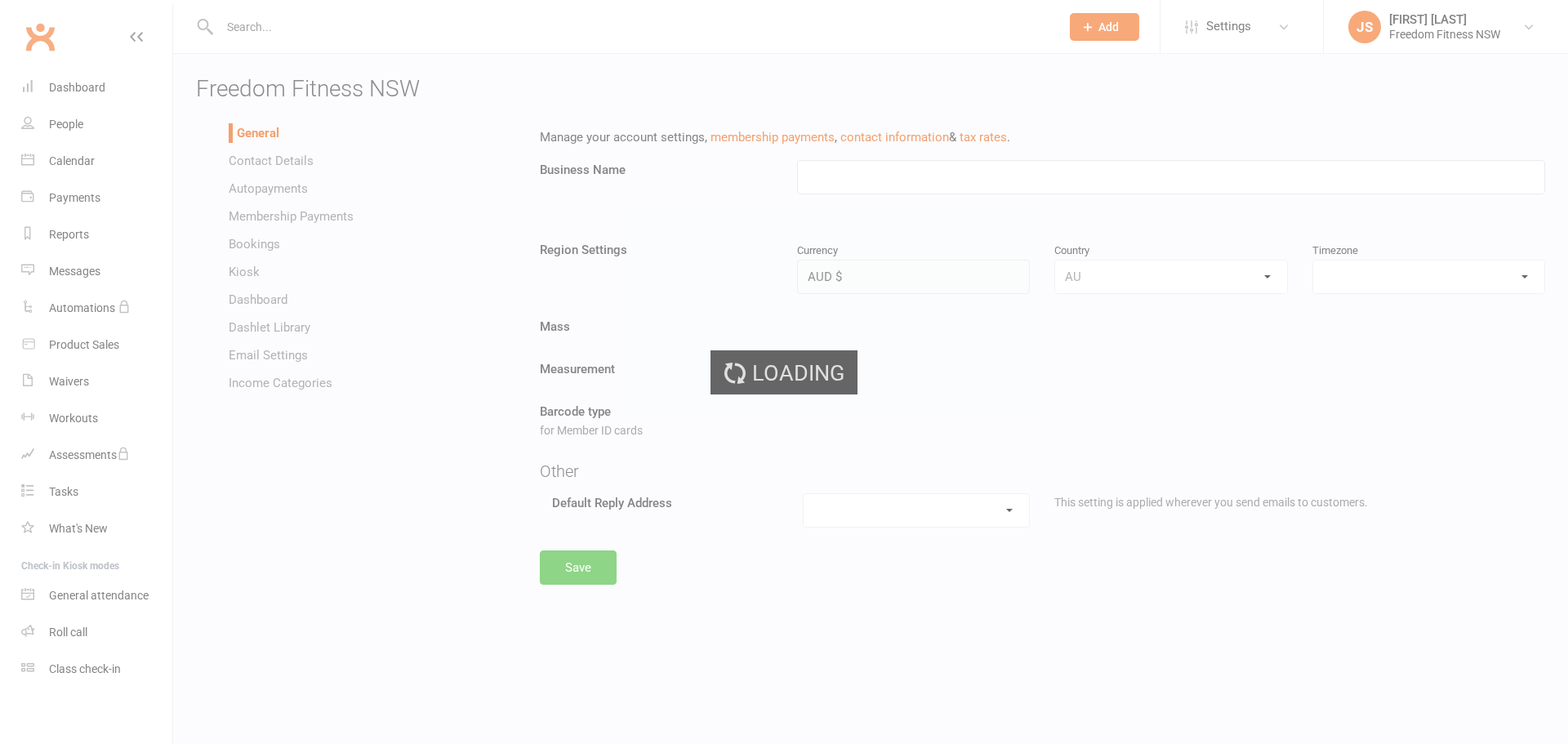 type on "Freedom Fitness NSW" 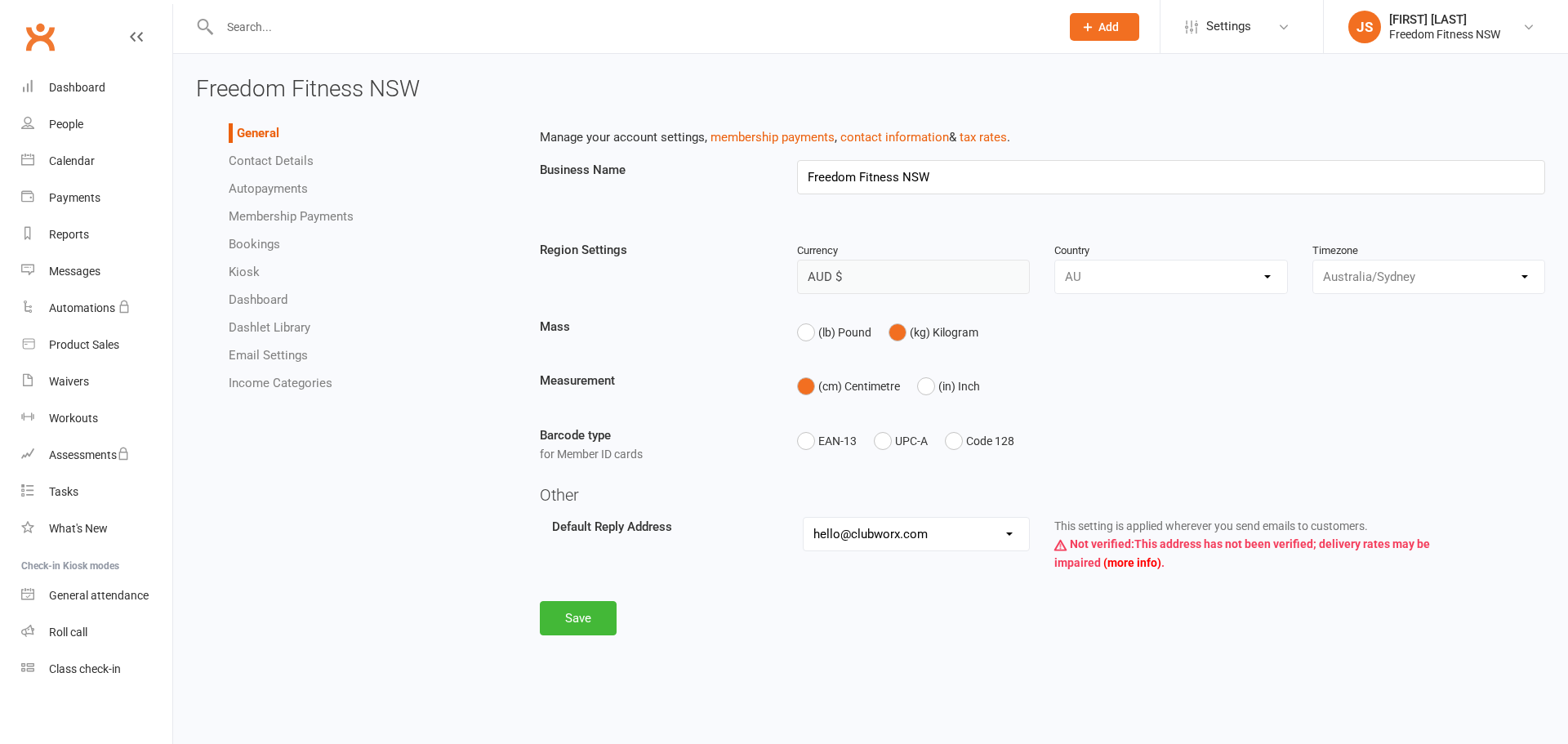 click on "Membership Payments" at bounding box center (291, 216) 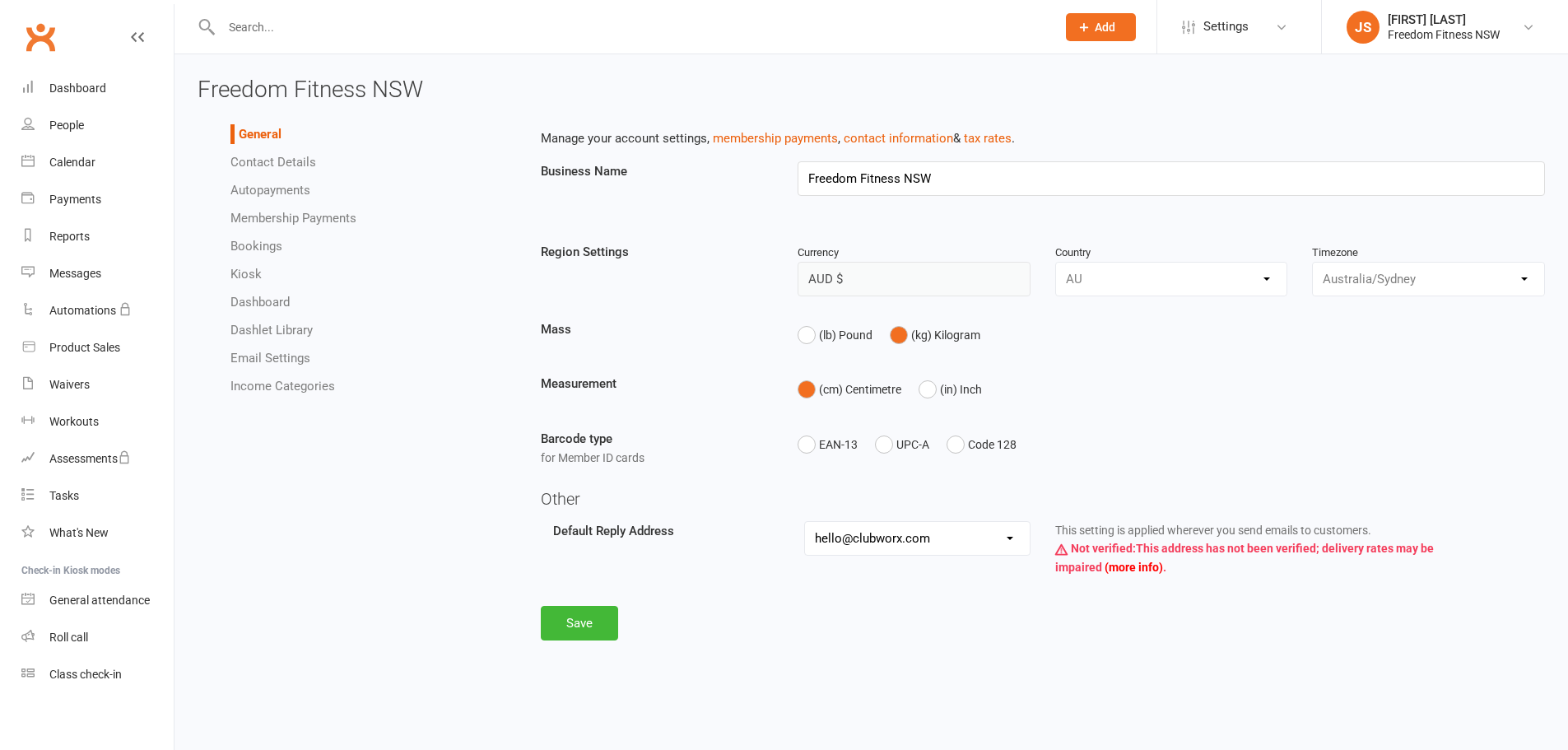 select on "848" 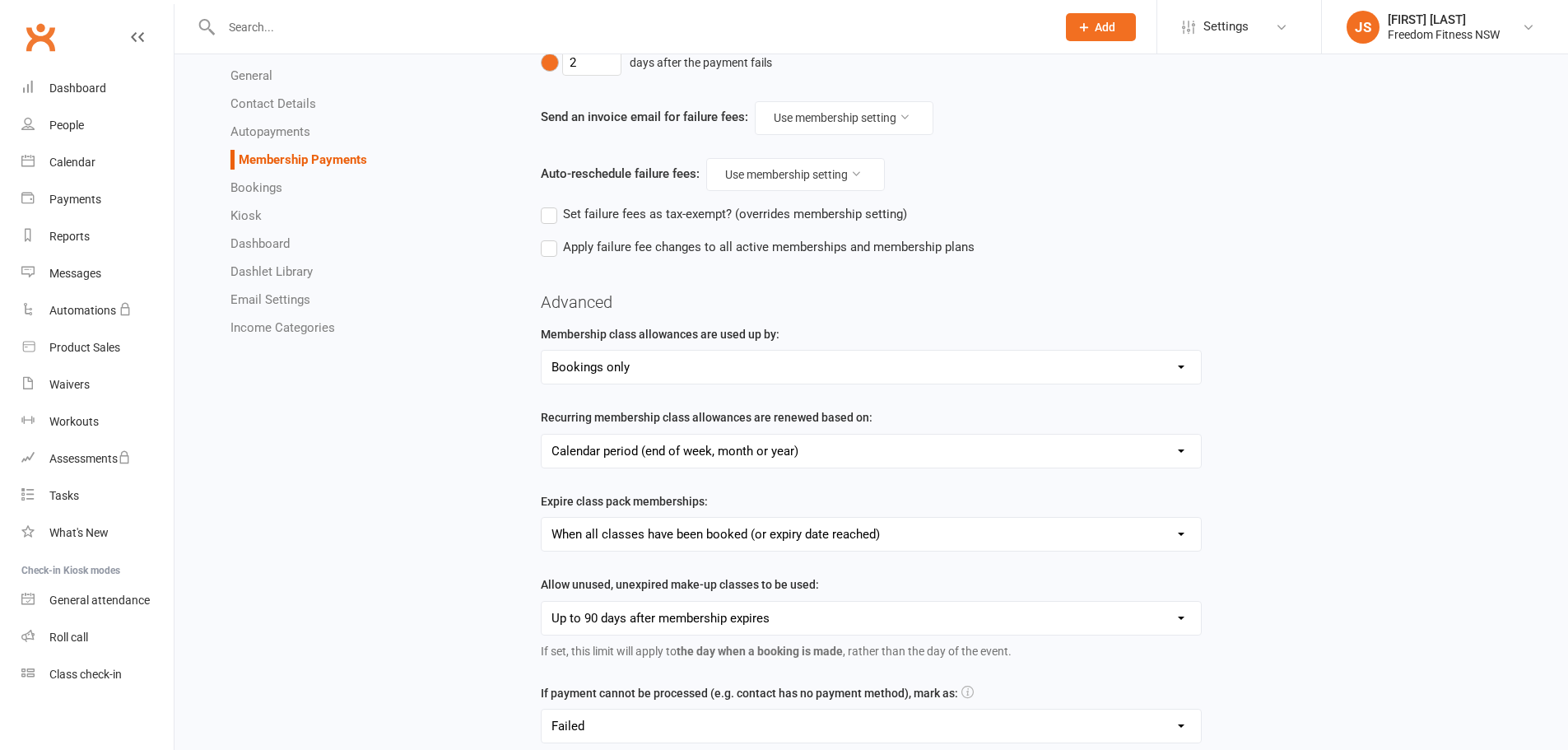 scroll, scrollTop: 301, scrollLeft: 0, axis: vertical 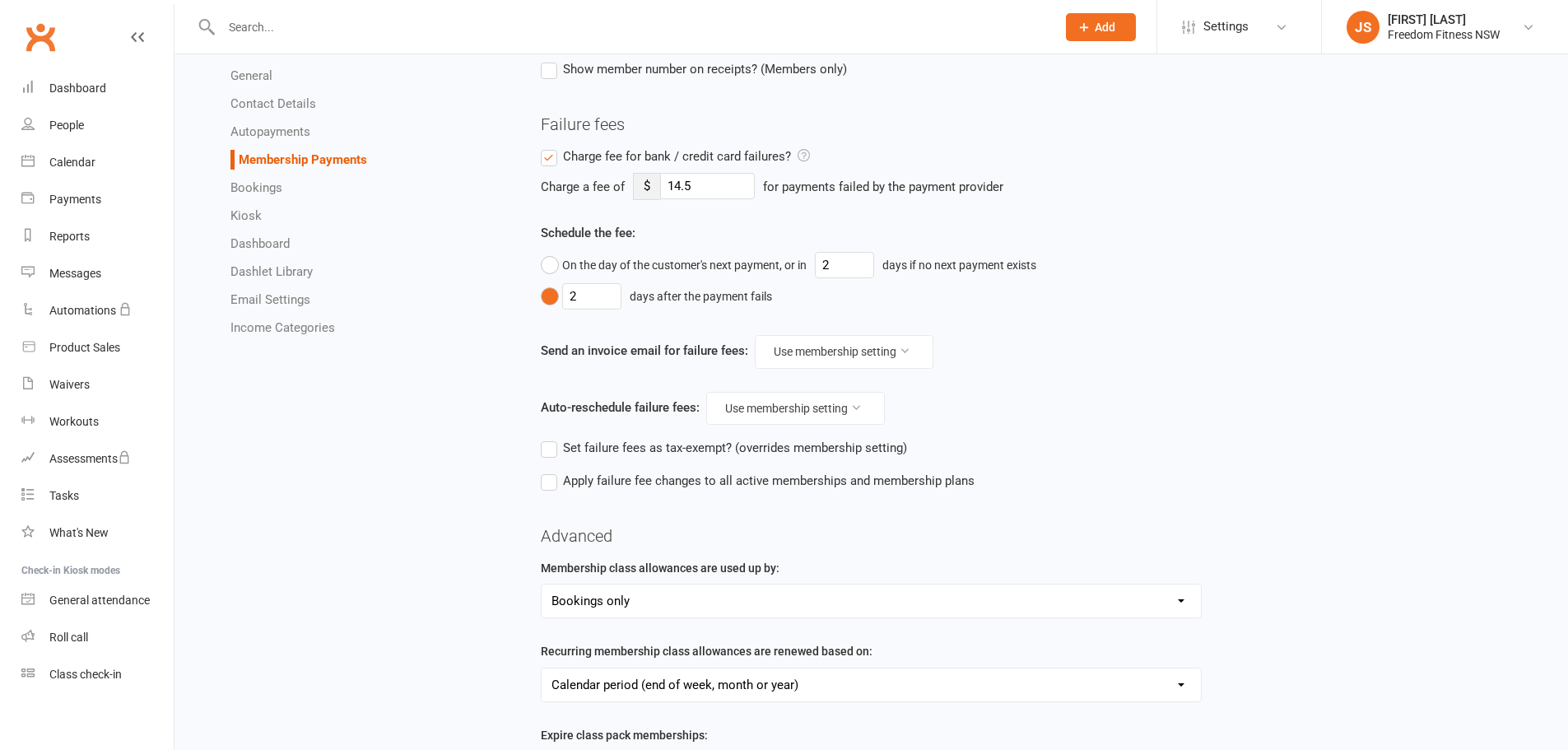 click on "General Contact Details Autopayments Membership Payments Bookings Kiosk Dashboard Dashlet Library     Email Settings Income Categories" at bounding box center [356, 202] 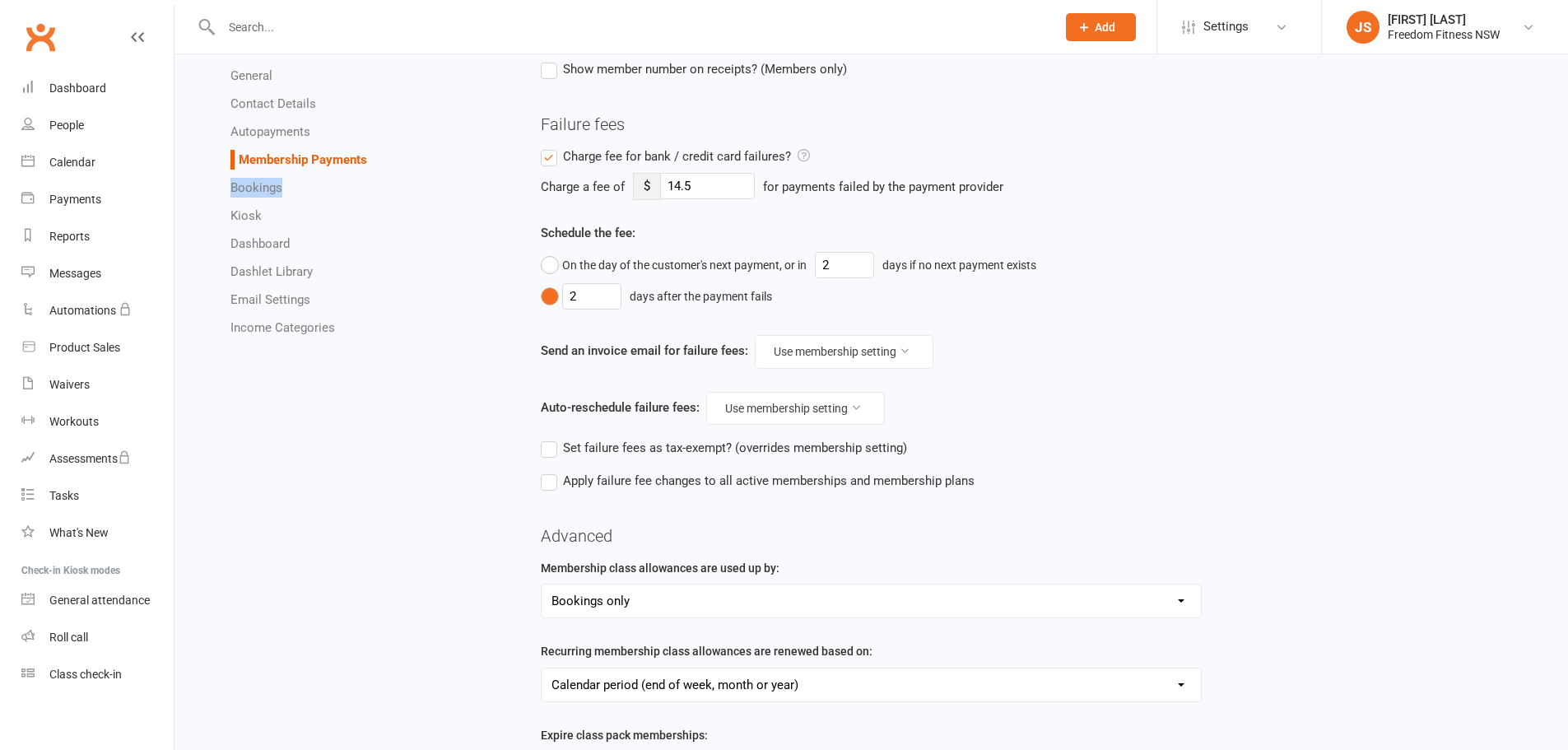 click on "Bookings" at bounding box center [373, 188] 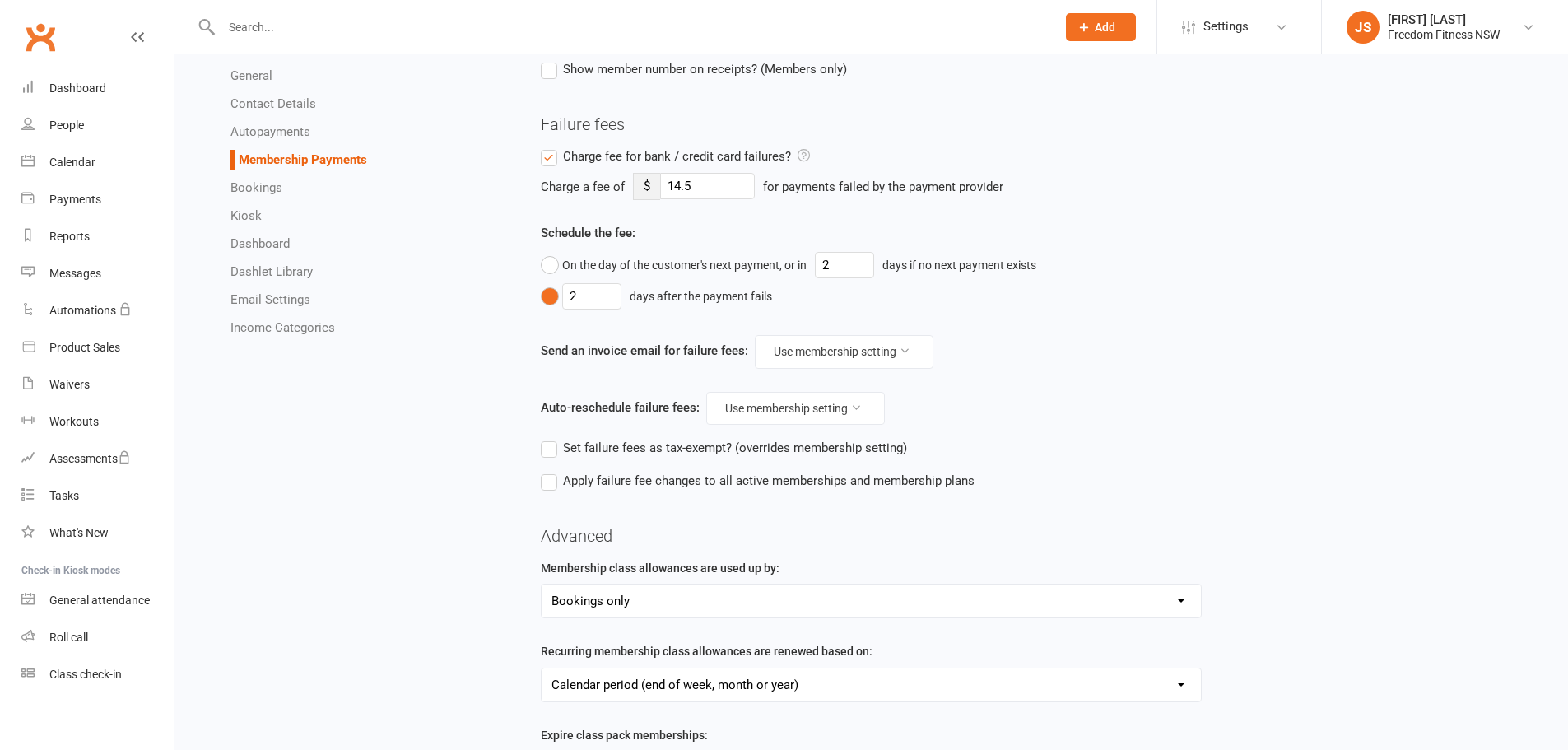 select on "send_booking_confirmation_email_to_none" 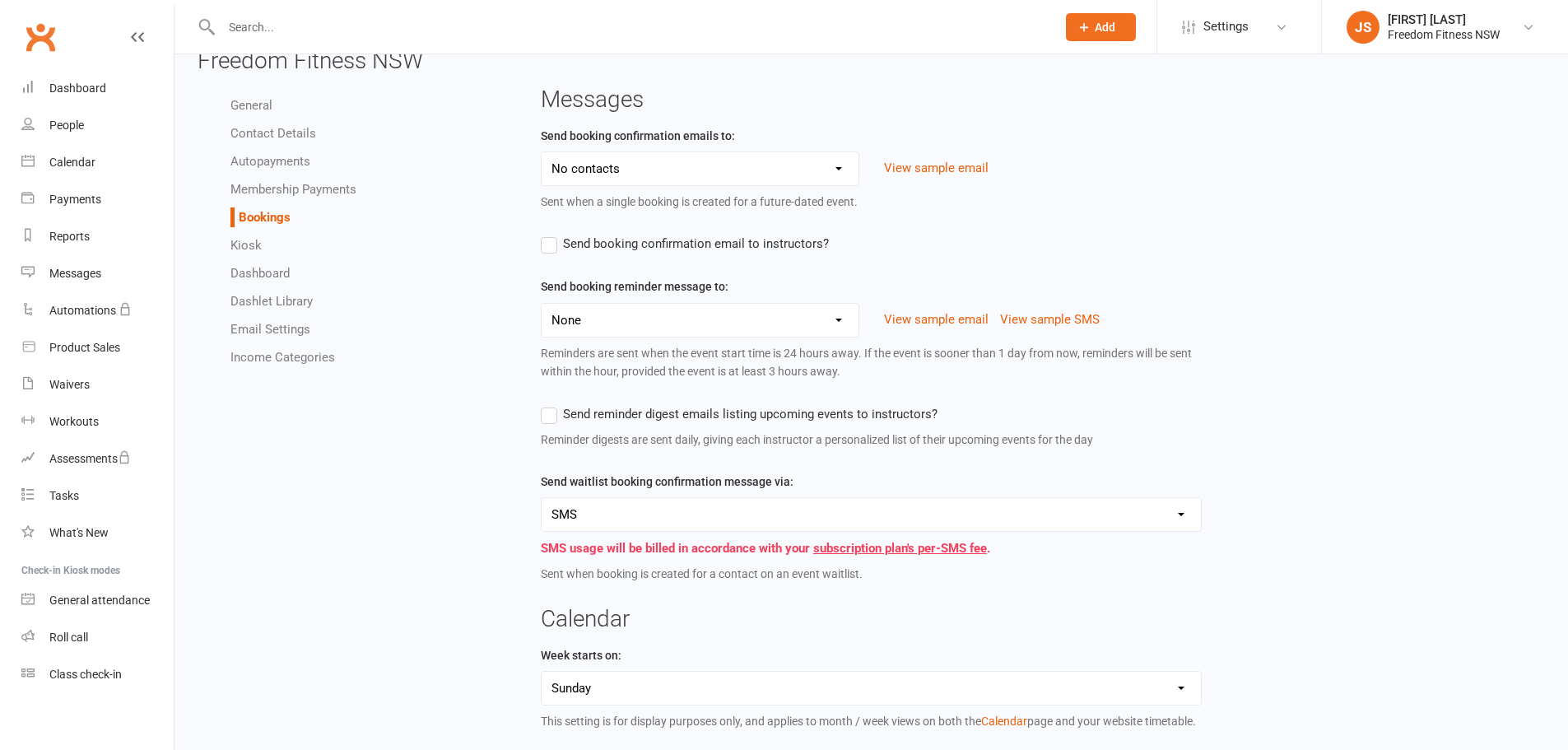 scroll, scrollTop: 0, scrollLeft: 0, axis: both 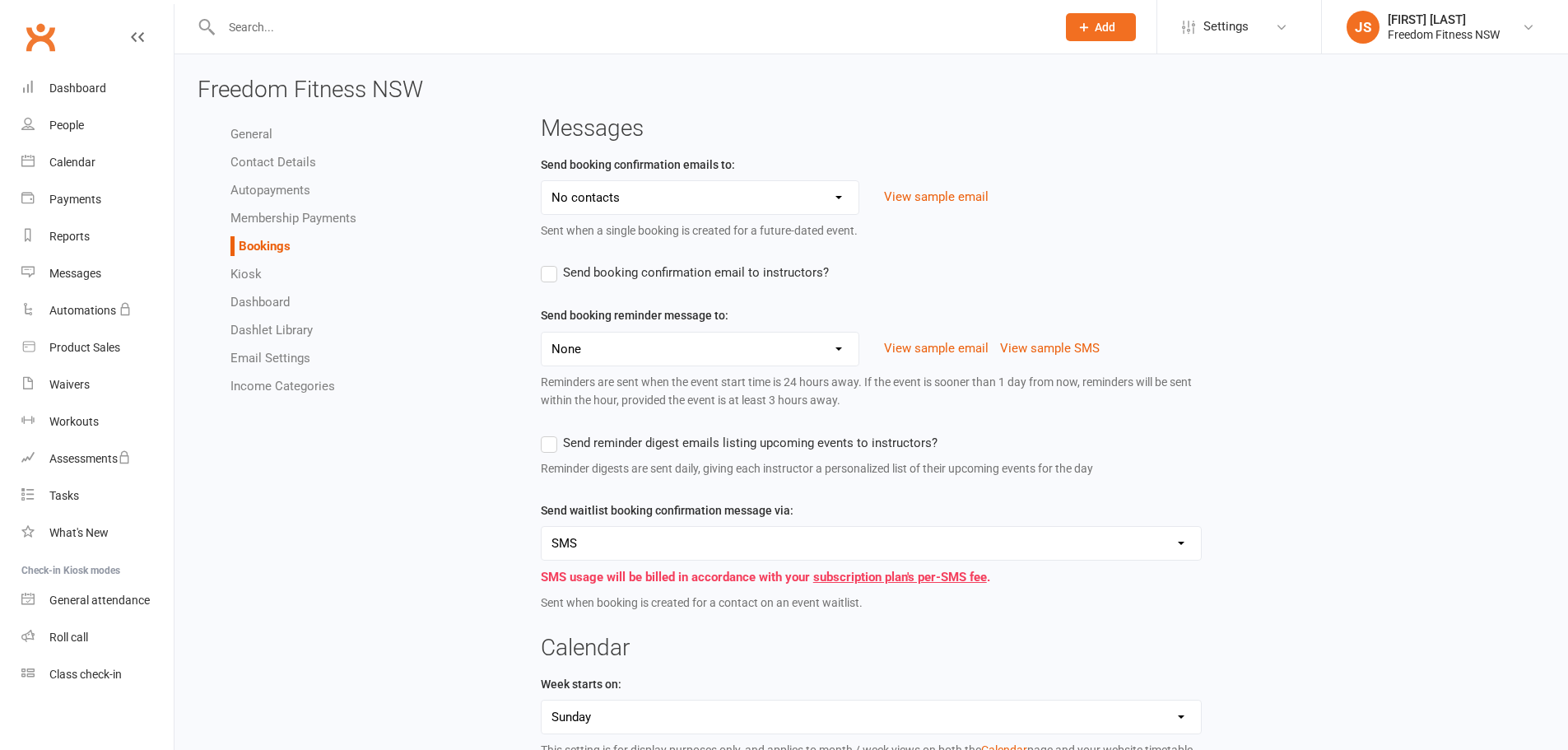 drag, startPoint x: 1505, startPoint y: 142, endPoint x: 1378, endPoint y: 82, distance: 140.46 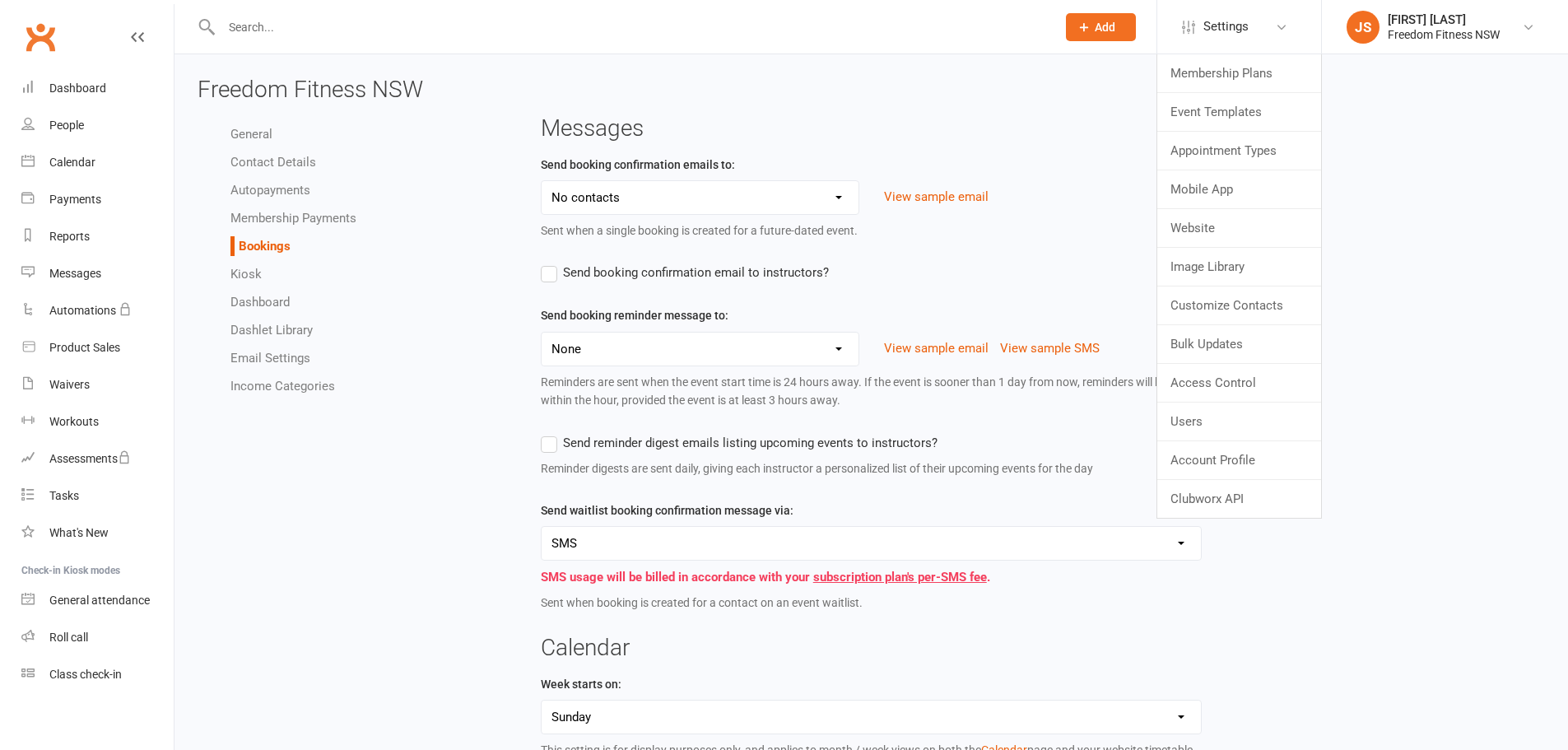 click on "General Contact Details Autopayments Membership Payments Bookings Kiosk Dashboard Dashlet Library     Email Settings Income Categories Messages Send booking confirmation emails to: Members only Prospects only All contacts No contacts View sample email Sent when a single booking is created for a future-dated event. Send booking confirmation email to instructors? Send booking reminder message to: All contacts Members only Prospects only None View sample email View sample SMS Reminders are sent when the event start time is 24 hours away. If the event is sooner than 1 day from now, reminders will be sent within the hour, provided the event is at least 3 hours away. Send reminder digest emails listing upcoming events to instructors? Reminder digests are sent daily, giving each instructor a personalized list of their upcoming events for the day Send waitlist booking confirmation message via: Email SMS Email & SMS None SMS usage will be billed in accordance with your   subscription plan's per-SMS fee . Calendar 1 No" at bounding box center (871, 880) 